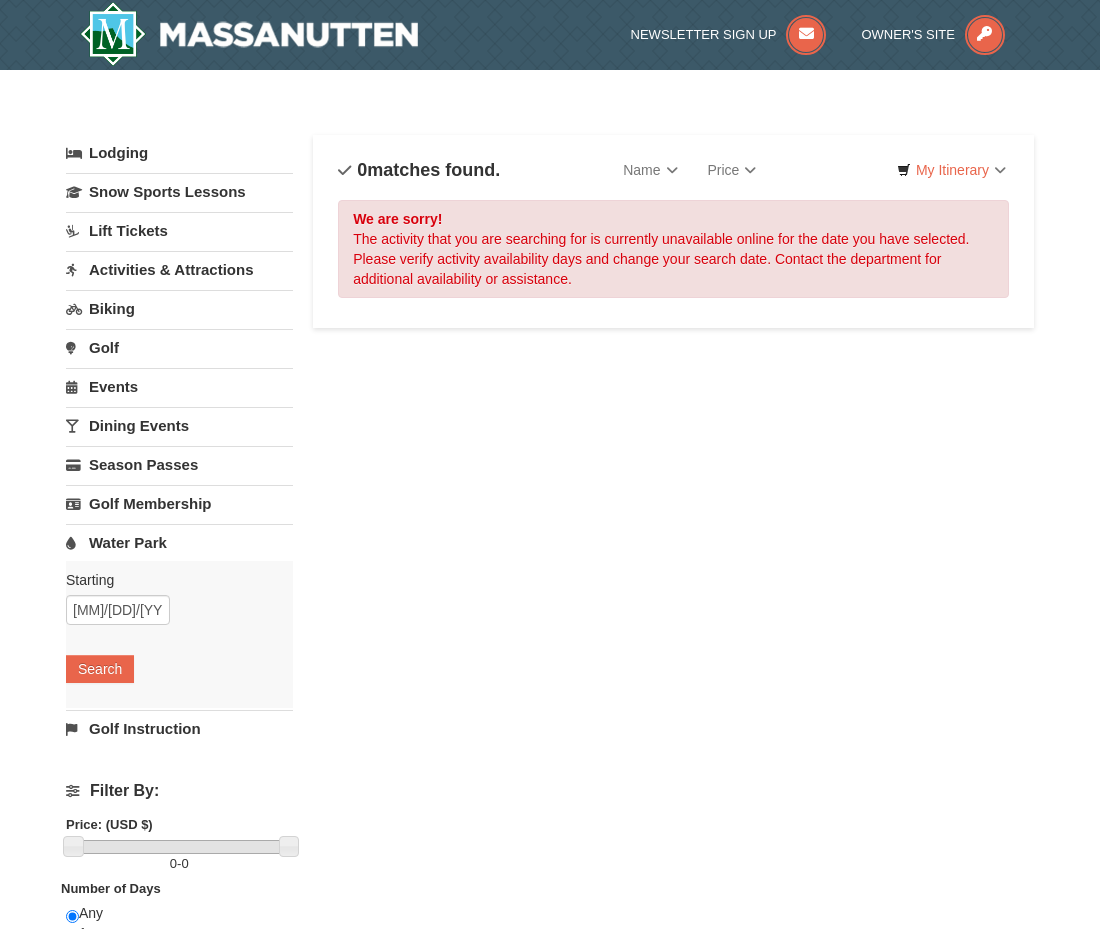 scroll, scrollTop: 0, scrollLeft: 0, axis: both 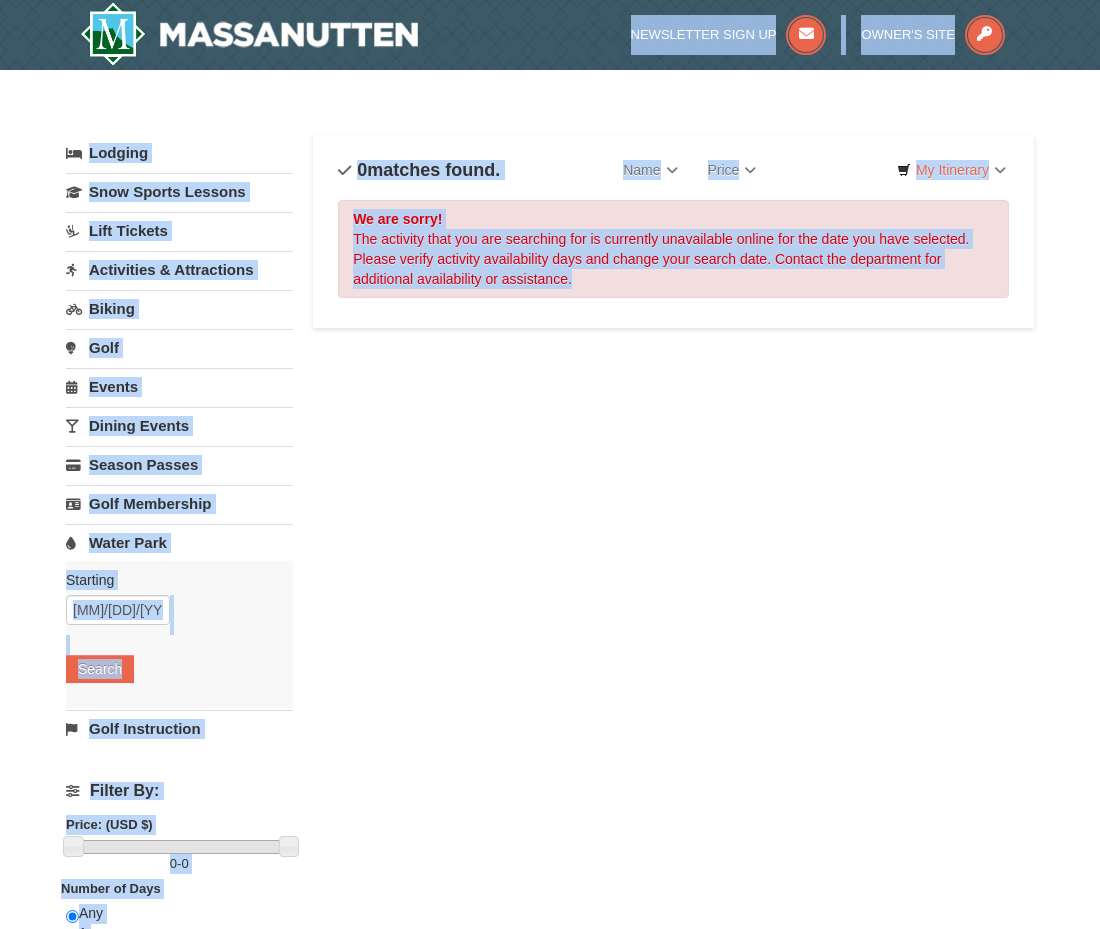 drag, startPoint x: 0, startPoint y: 0, endPoint x: 583, endPoint y: -81, distance: 588.60004 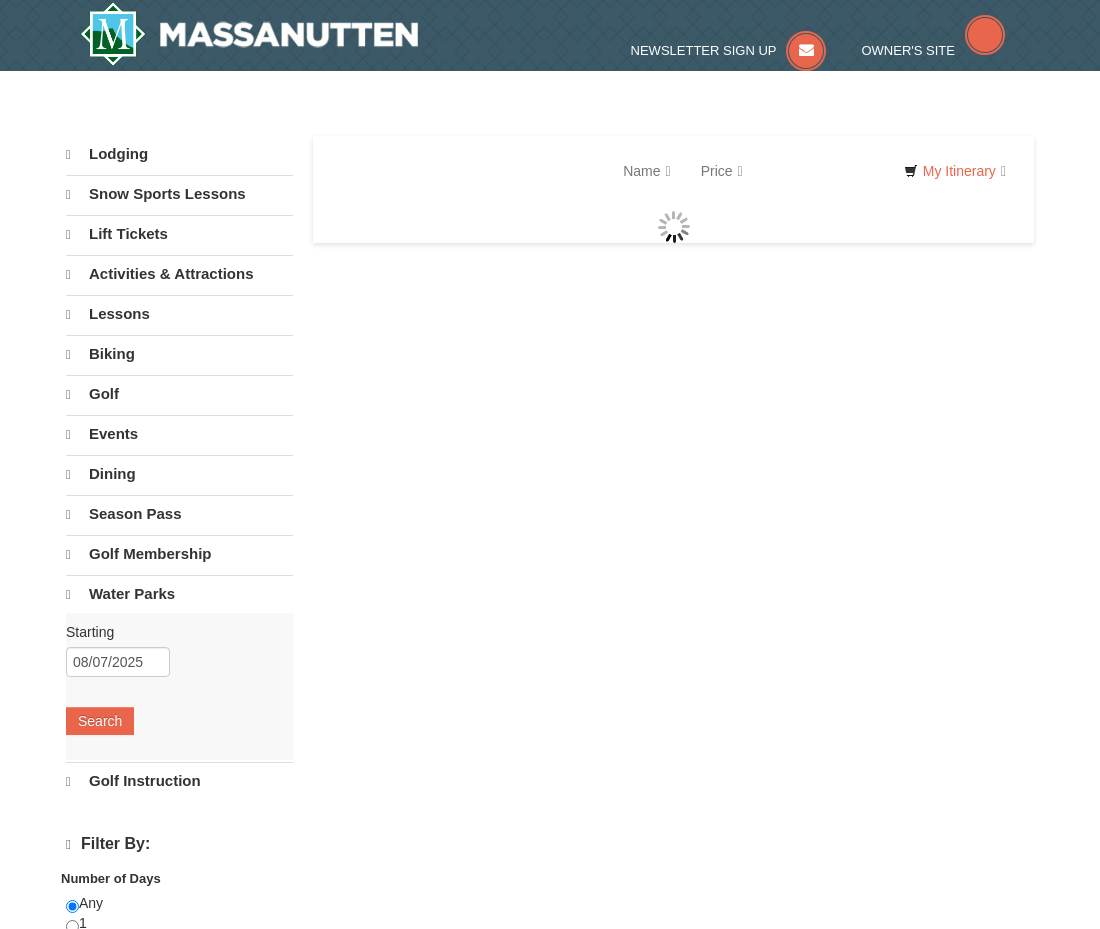 scroll, scrollTop: 0, scrollLeft: 0, axis: both 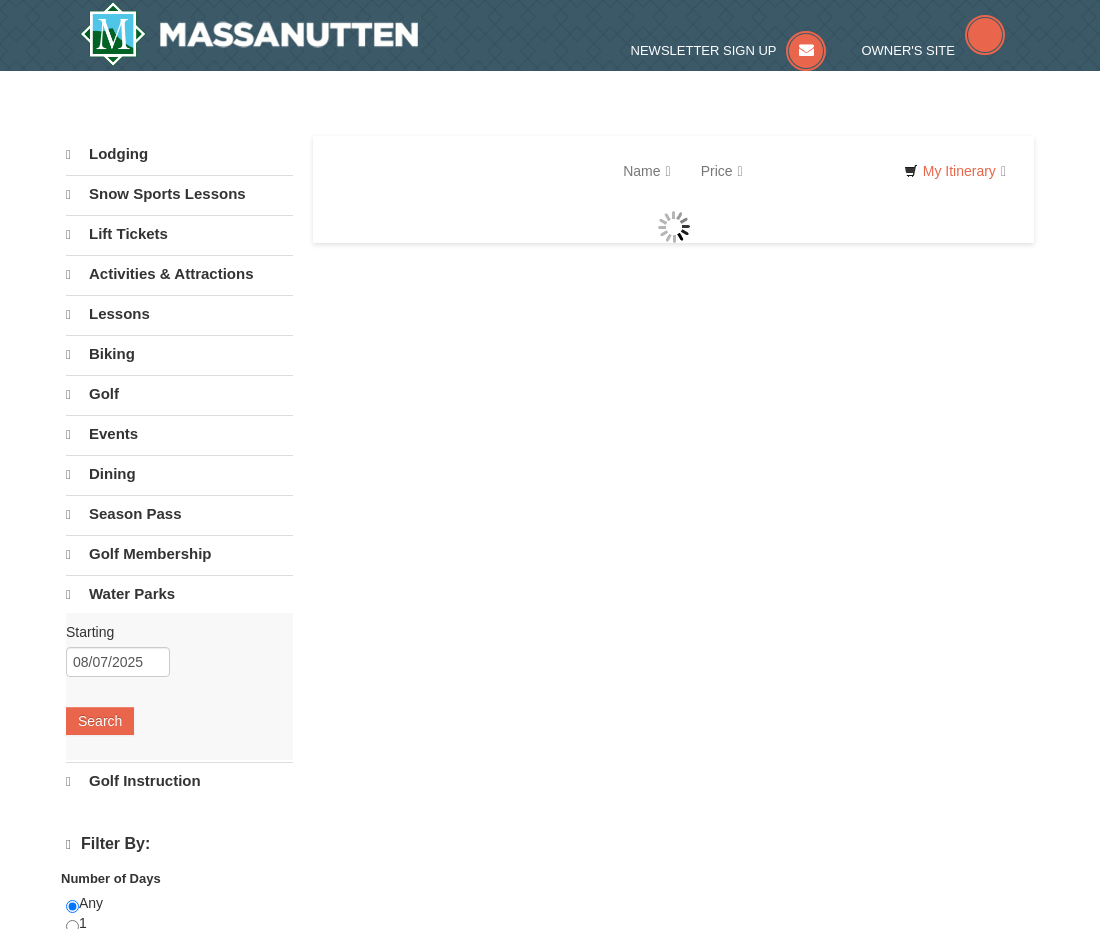 select on "8" 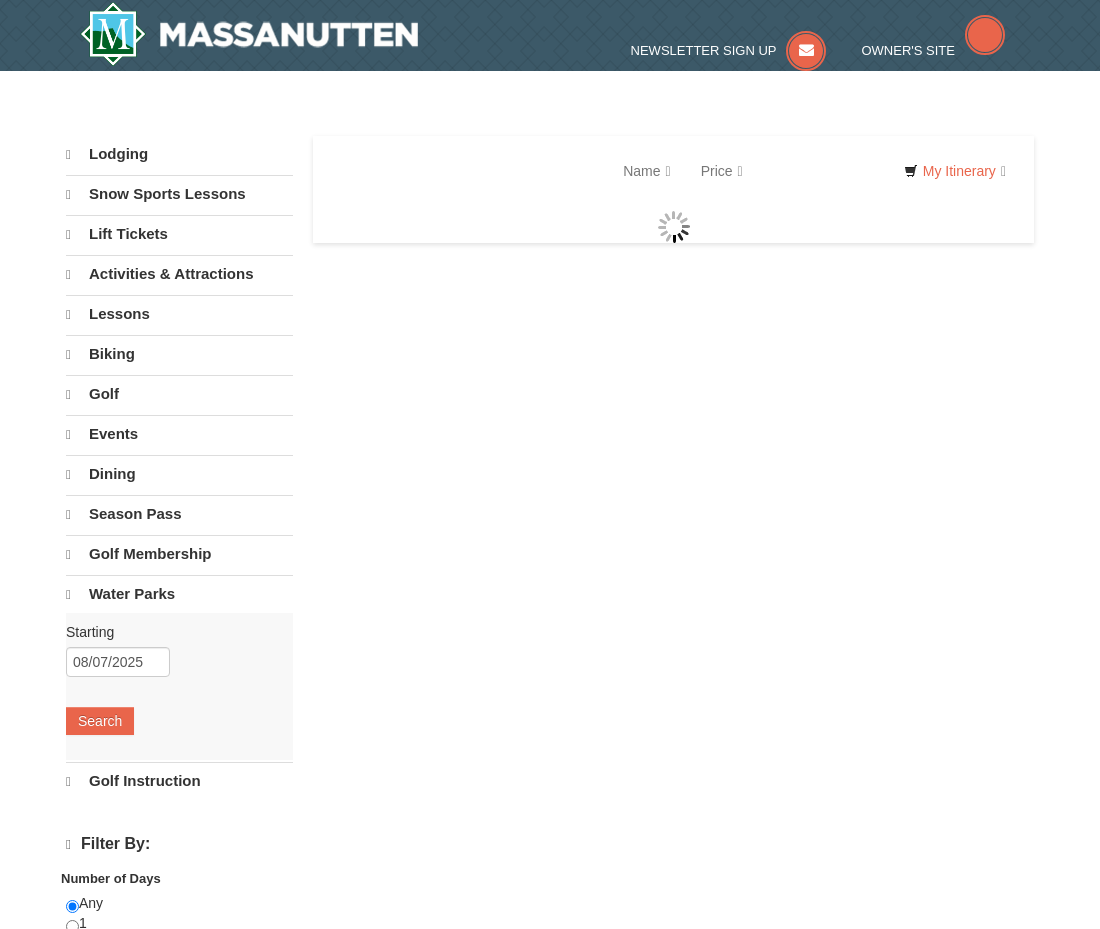 select on "8" 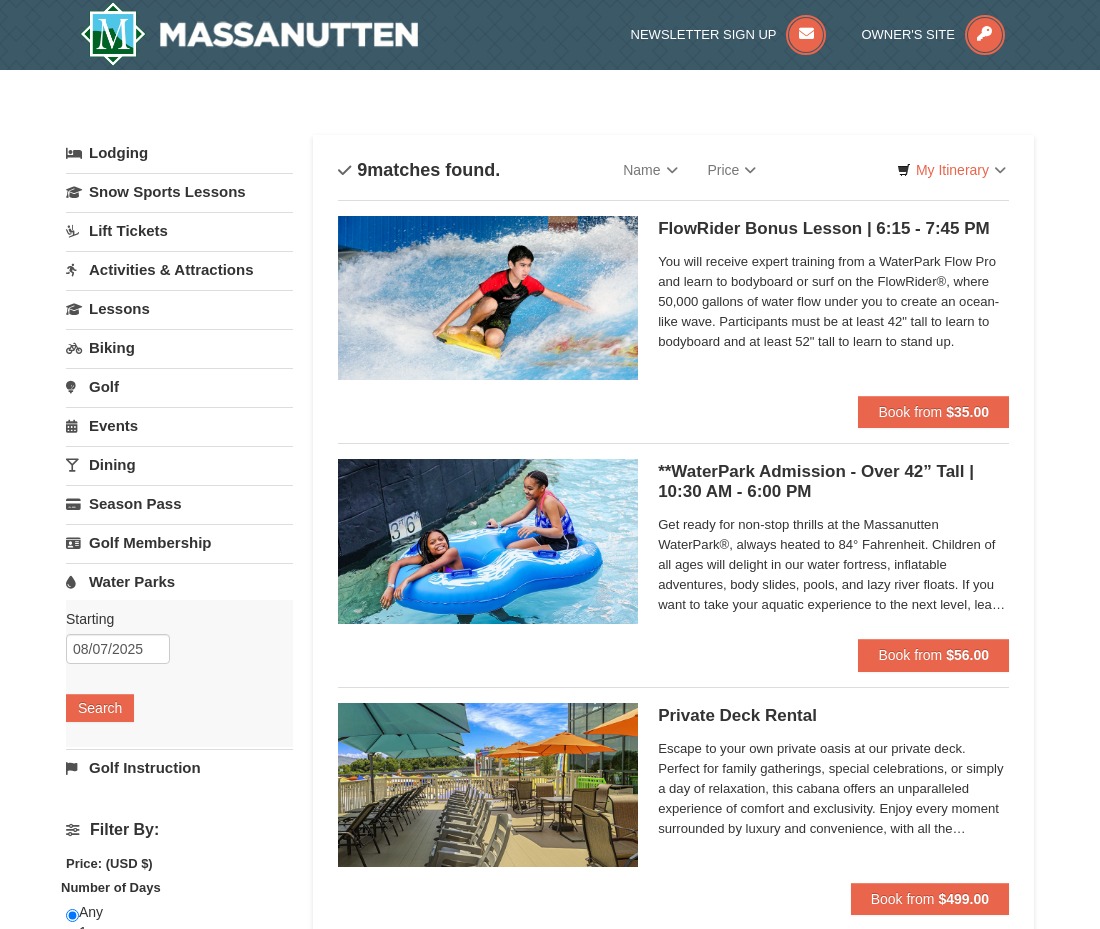 scroll, scrollTop: 0, scrollLeft: 0, axis: both 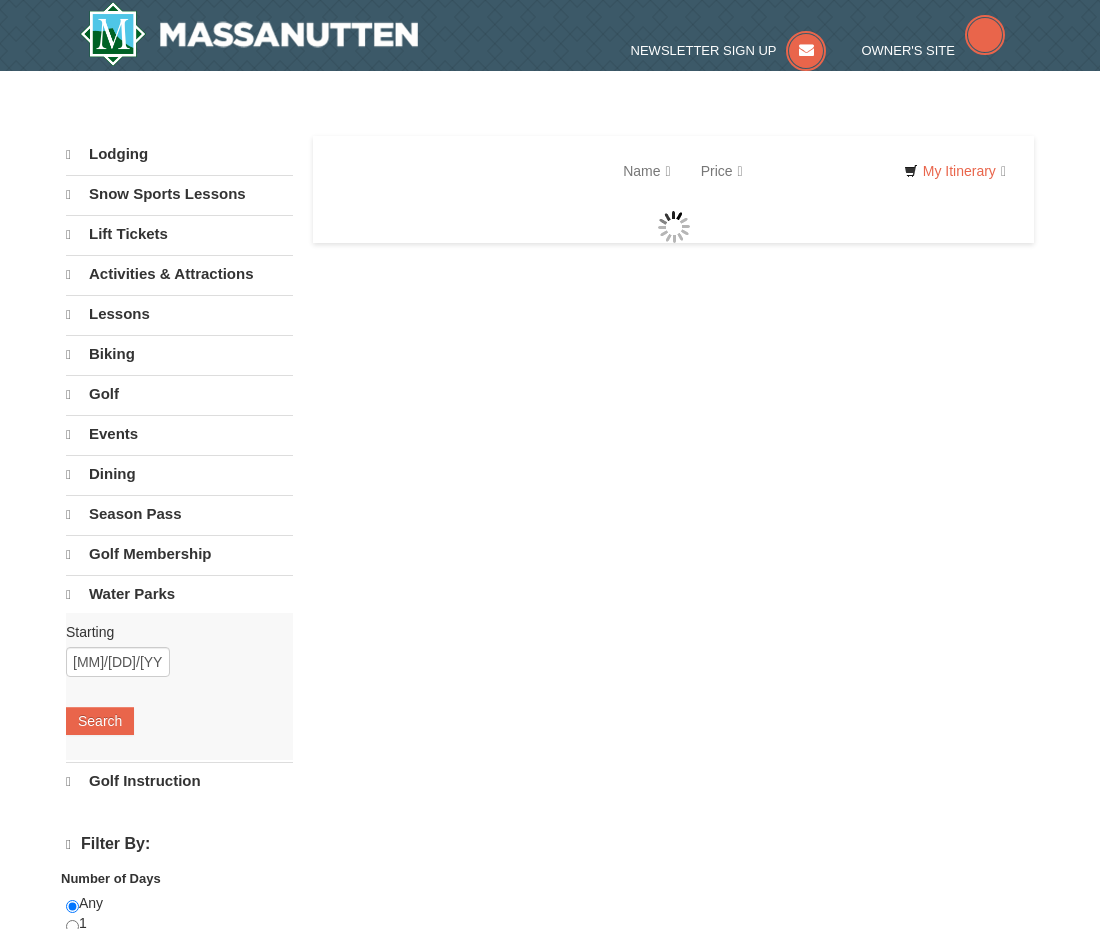 select on "8" 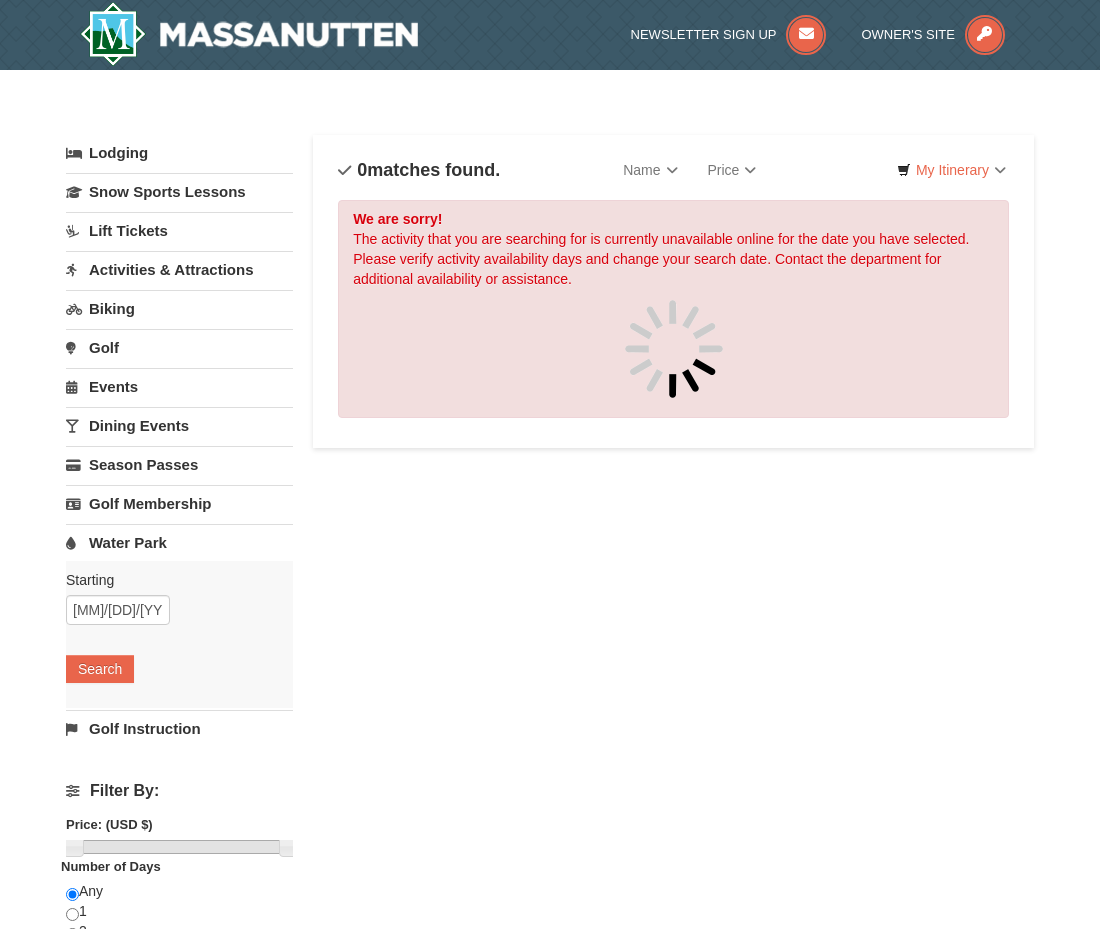 scroll, scrollTop: 0, scrollLeft: 0, axis: both 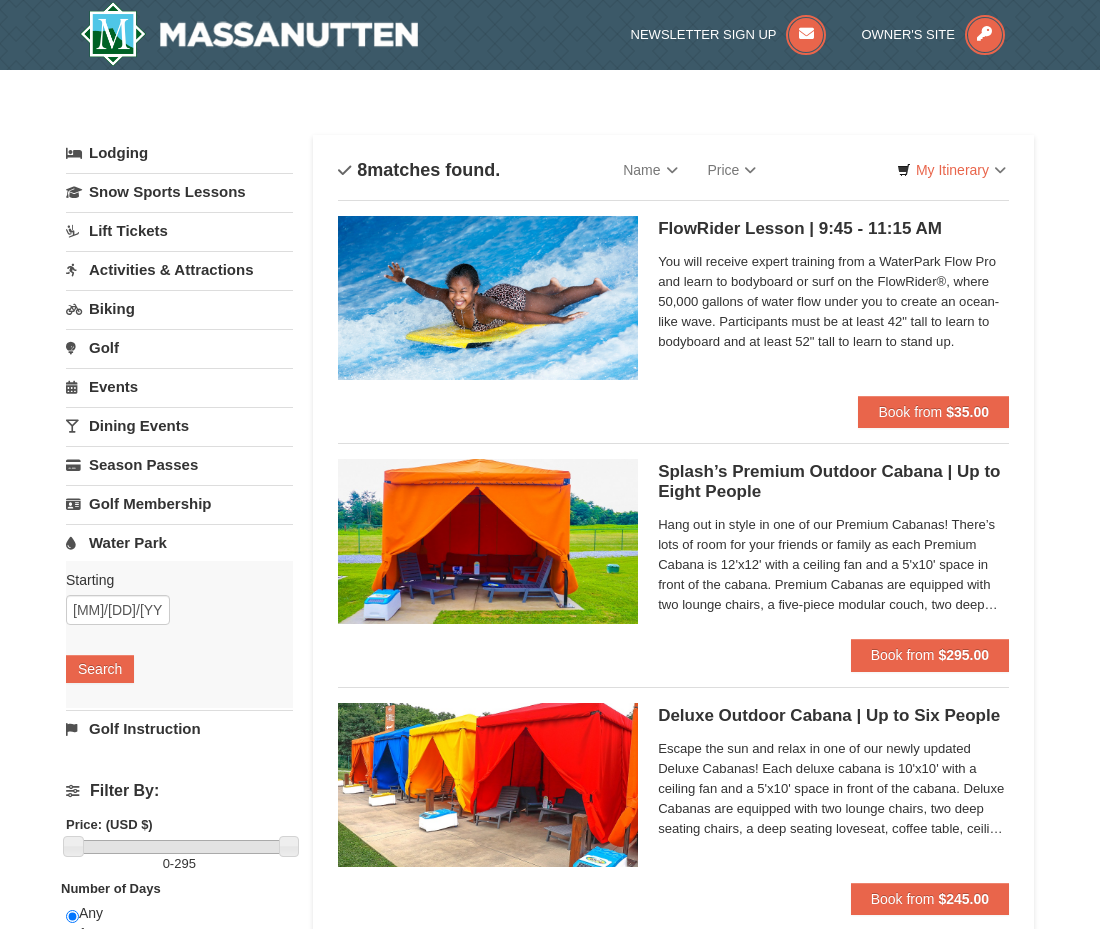 click on "Activities & Attractions" at bounding box center (179, 269) 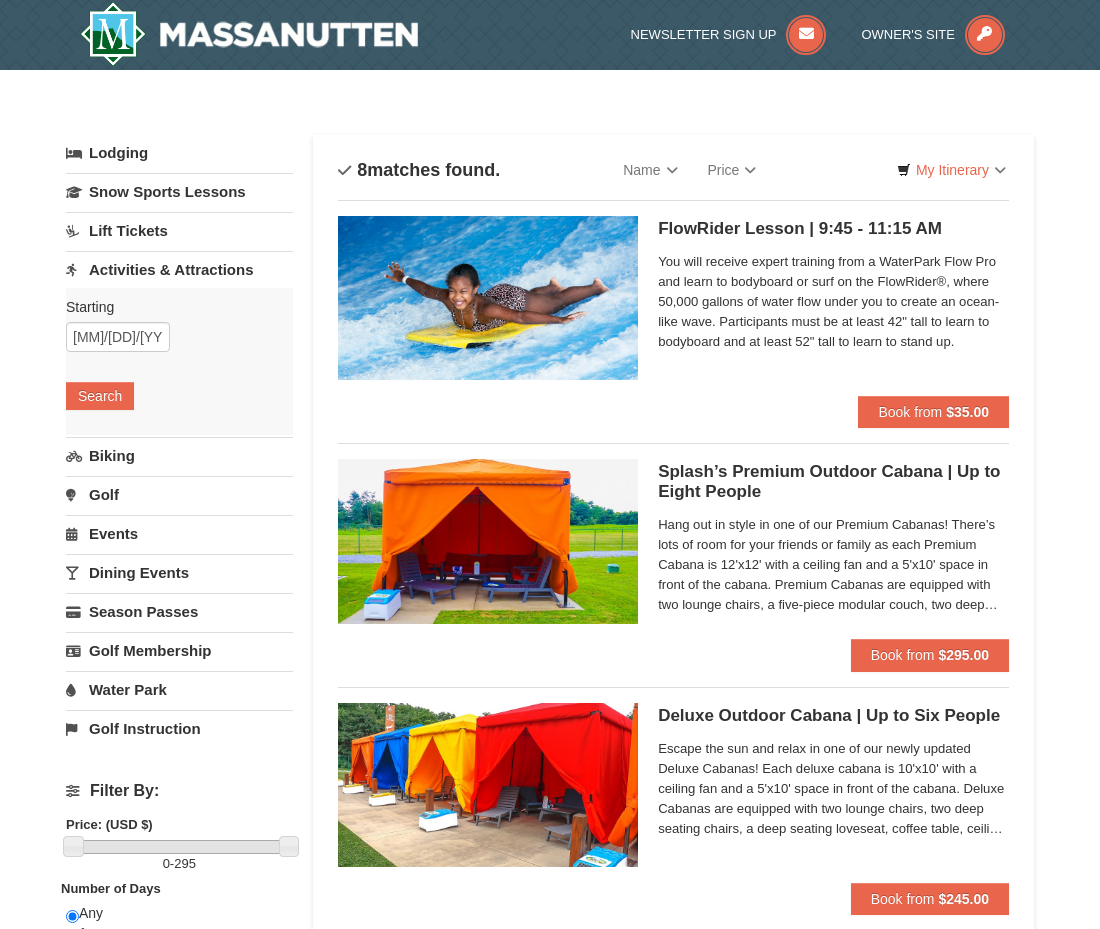 click on "Water Park" at bounding box center (179, 689) 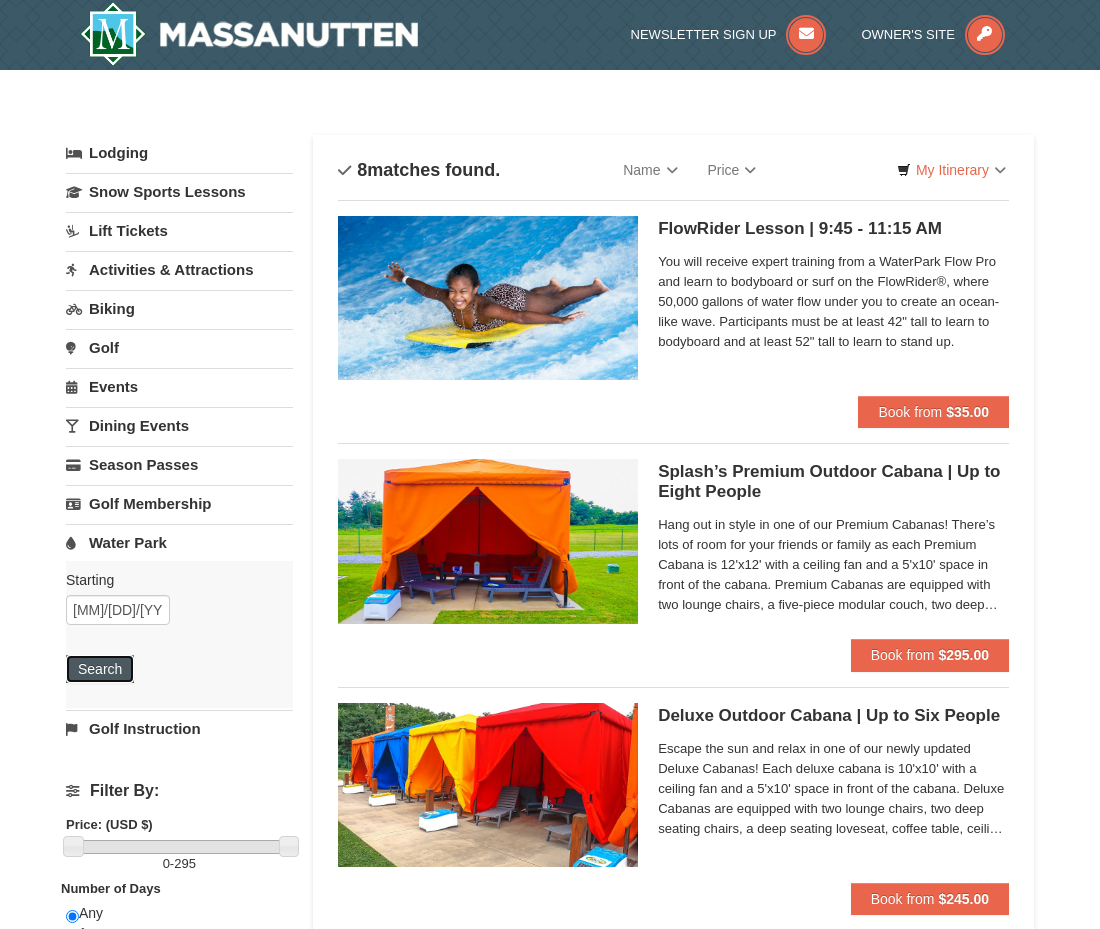 click on "Search" at bounding box center (100, 669) 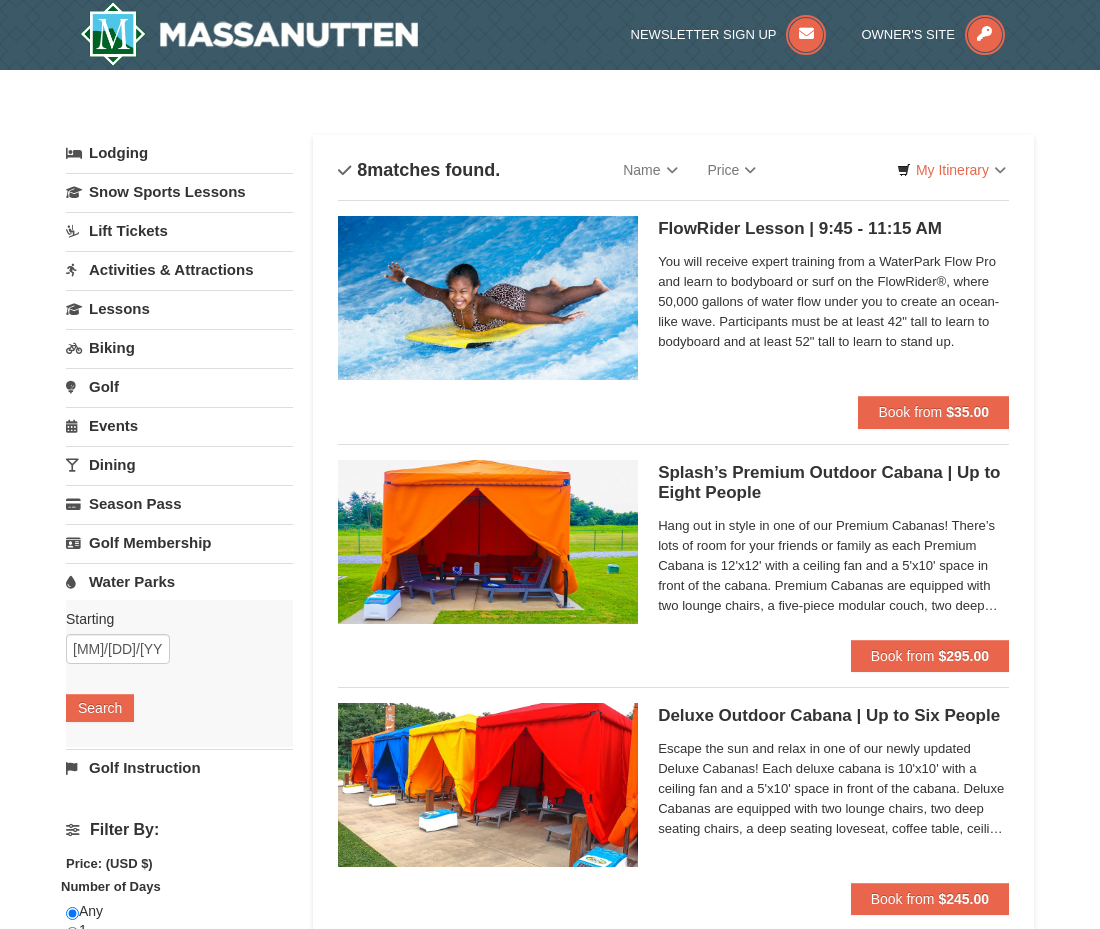 scroll, scrollTop: 0, scrollLeft: 0, axis: both 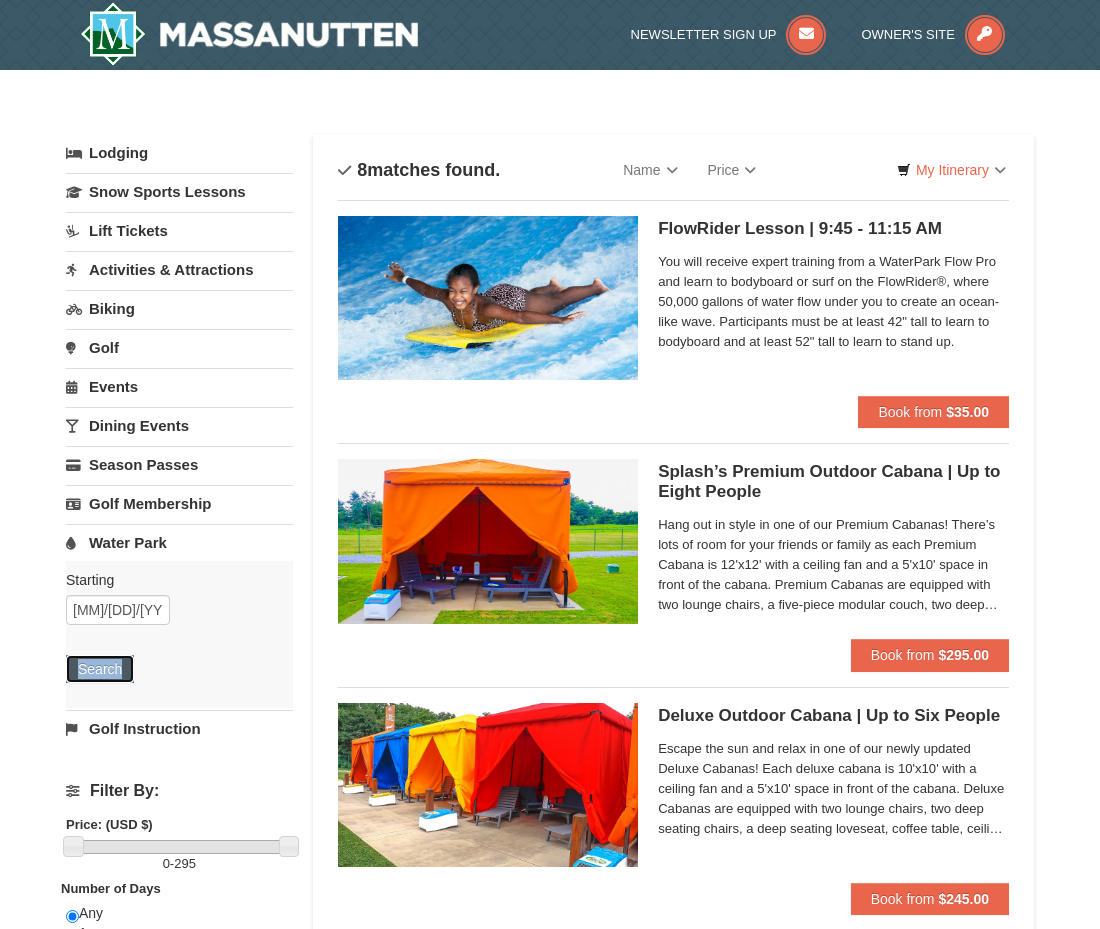 type 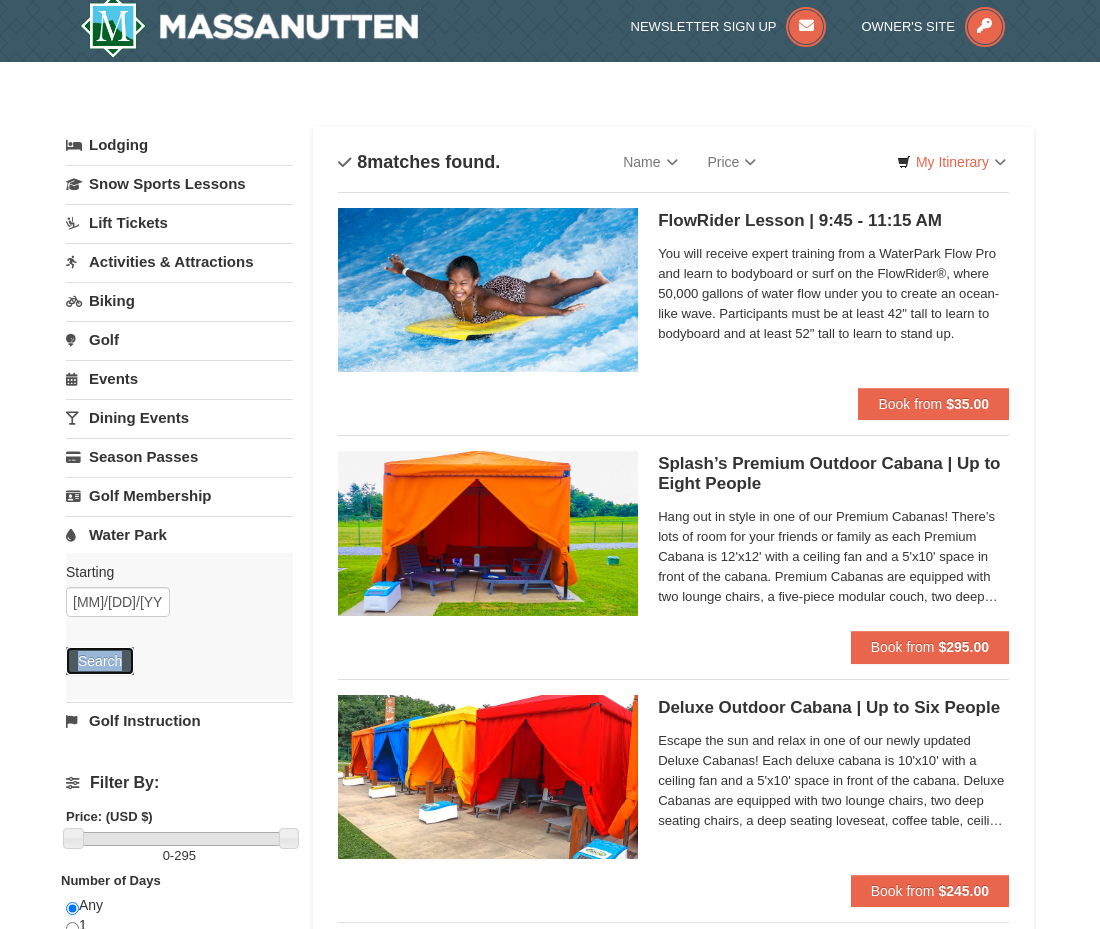 scroll, scrollTop: 0, scrollLeft: 0, axis: both 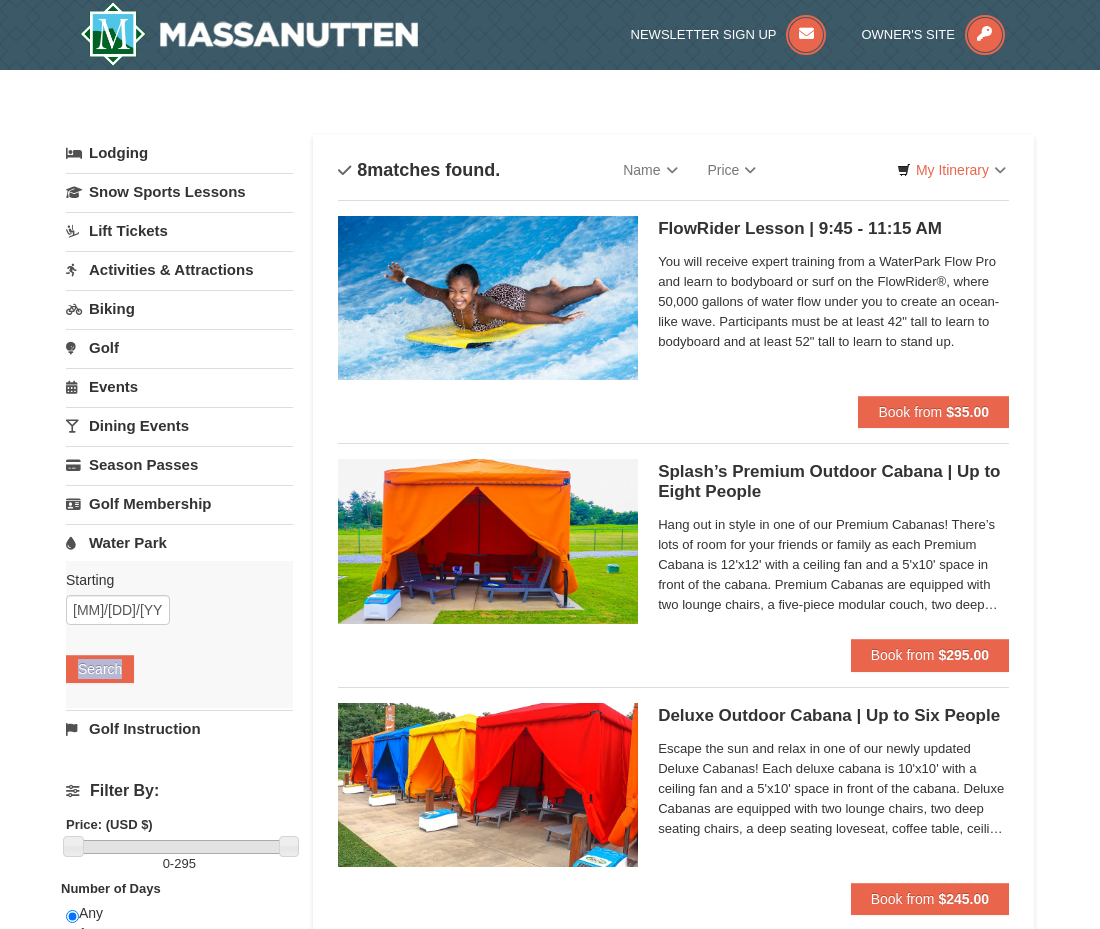 click on "Lodging" at bounding box center (179, 153) 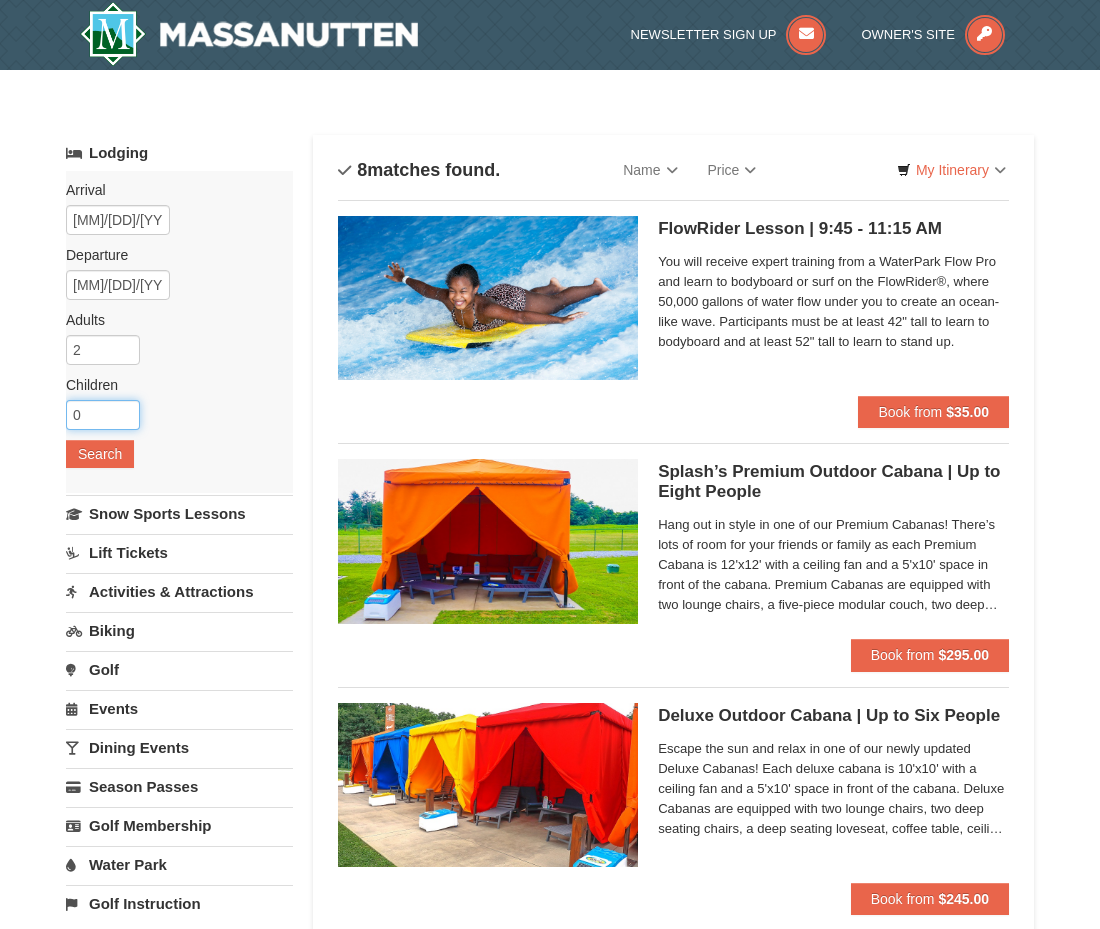click on "0" at bounding box center [103, 415] 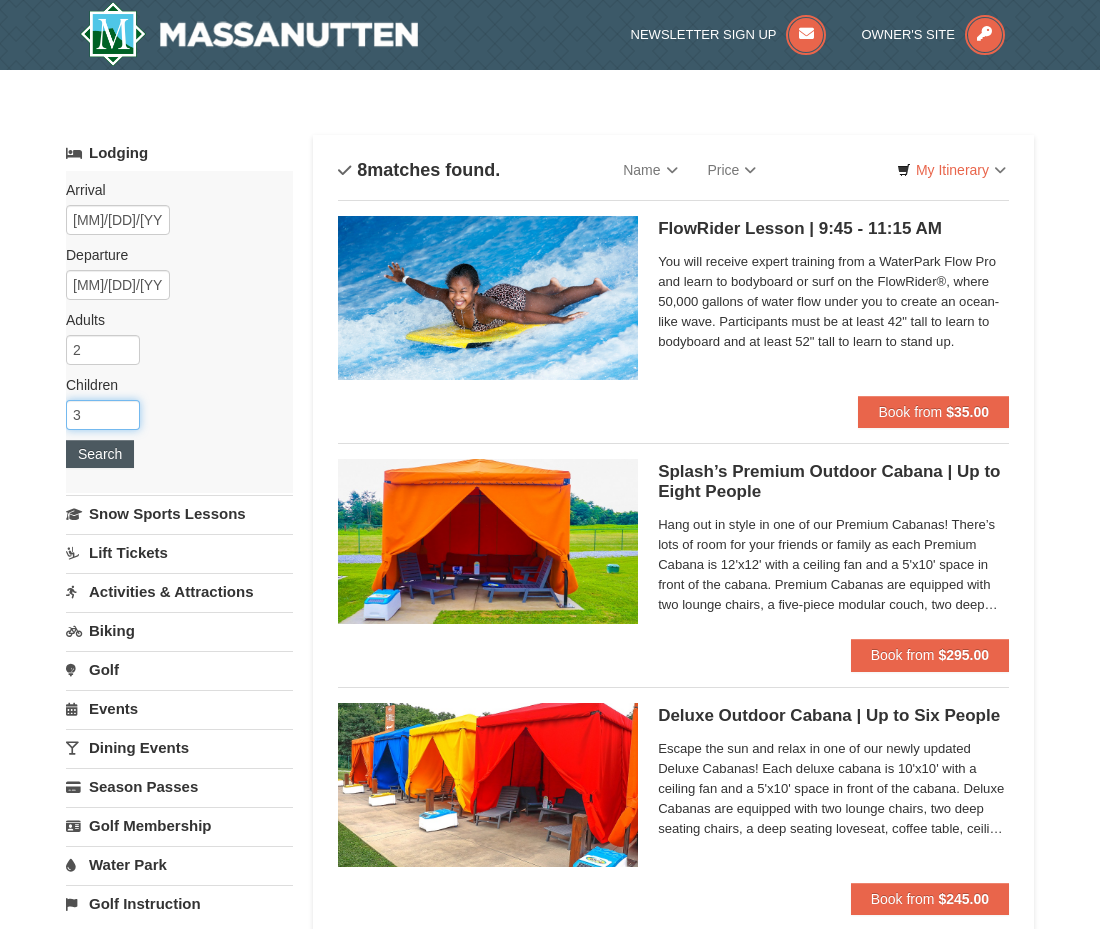 type on "3" 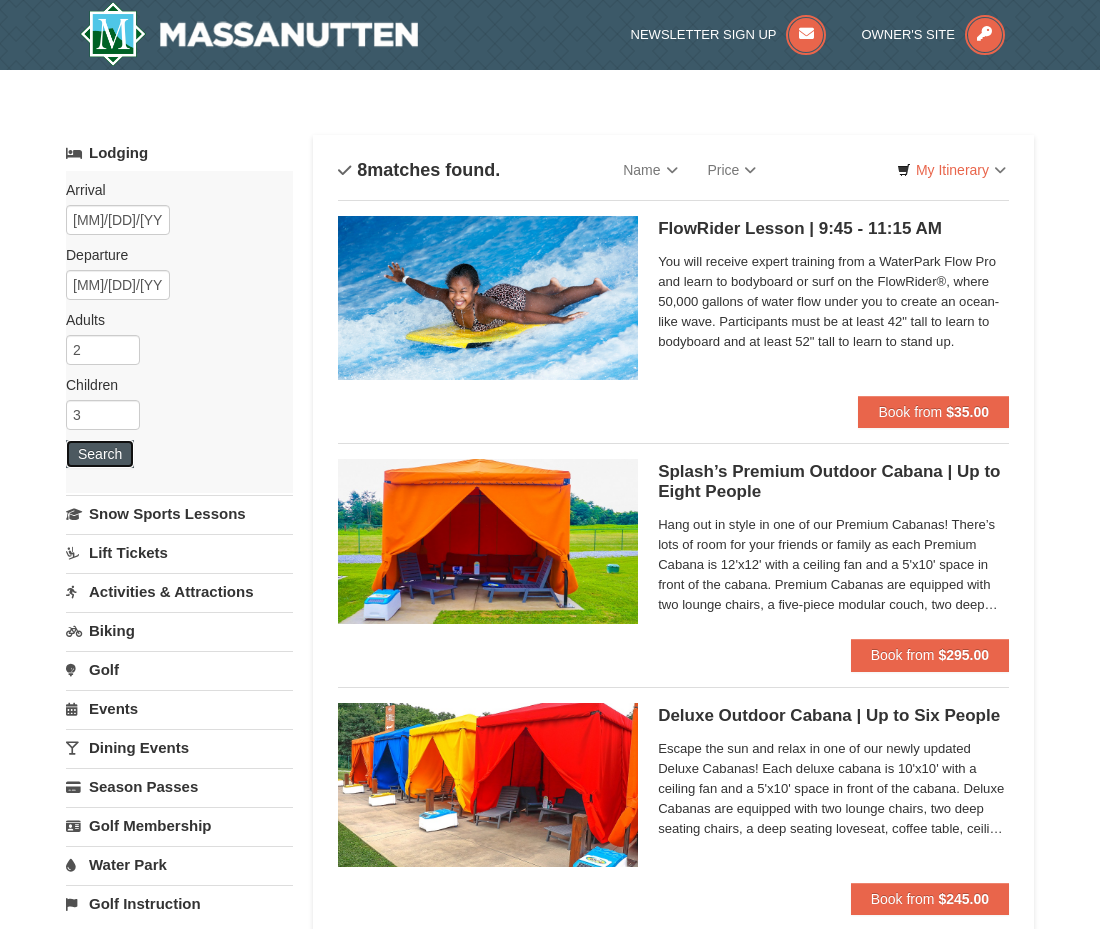 click on "Search" at bounding box center (100, 454) 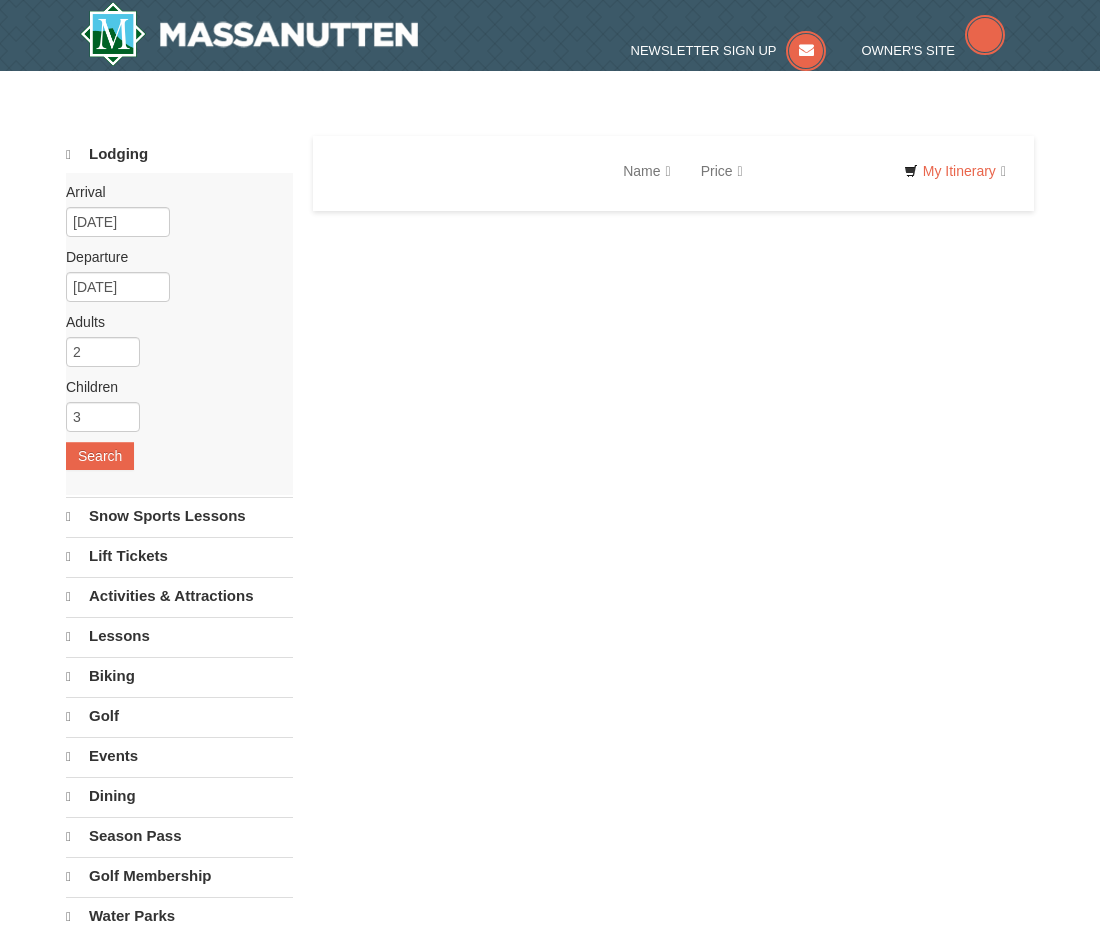 scroll, scrollTop: 0, scrollLeft: 0, axis: both 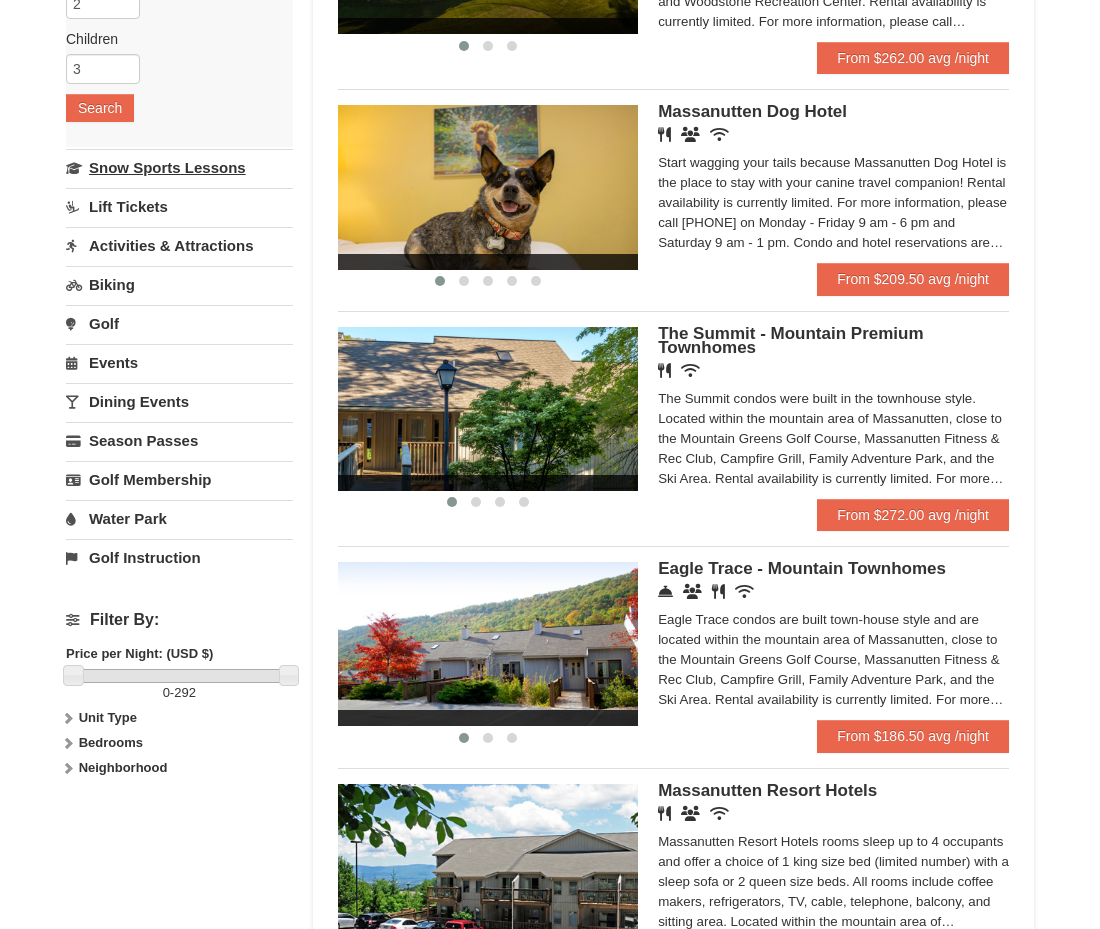 click on "Snow Sports Lessons" at bounding box center [179, 167] 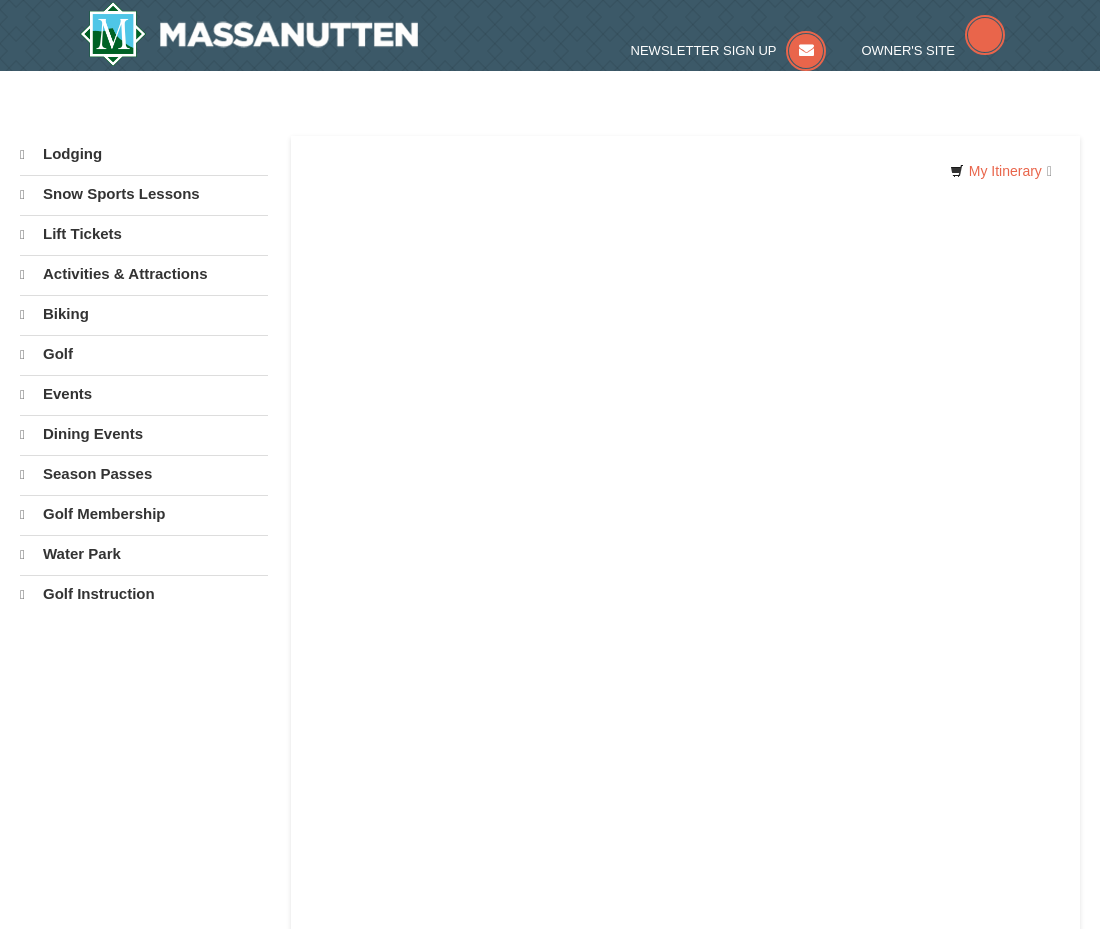 scroll, scrollTop: 0, scrollLeft: 0, axis: both 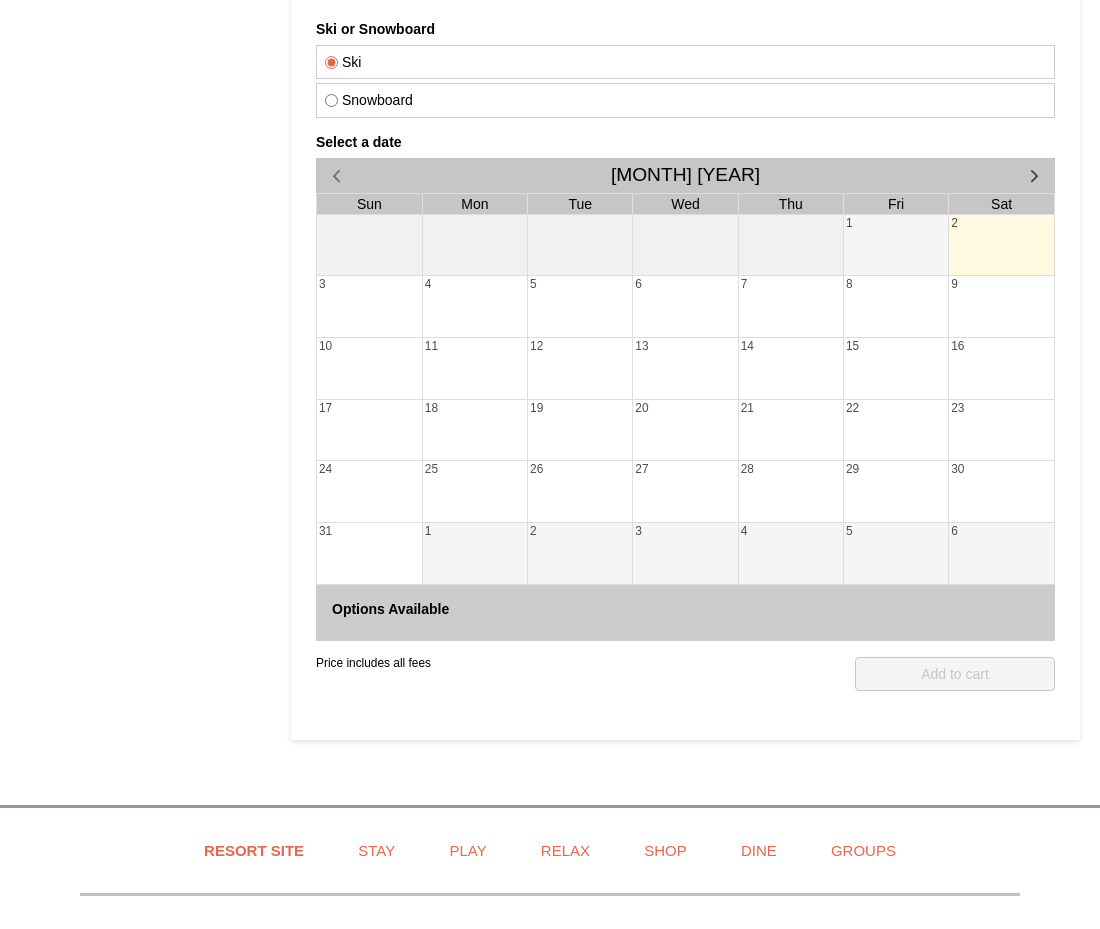click on "27" at bounding box center (684, 491) 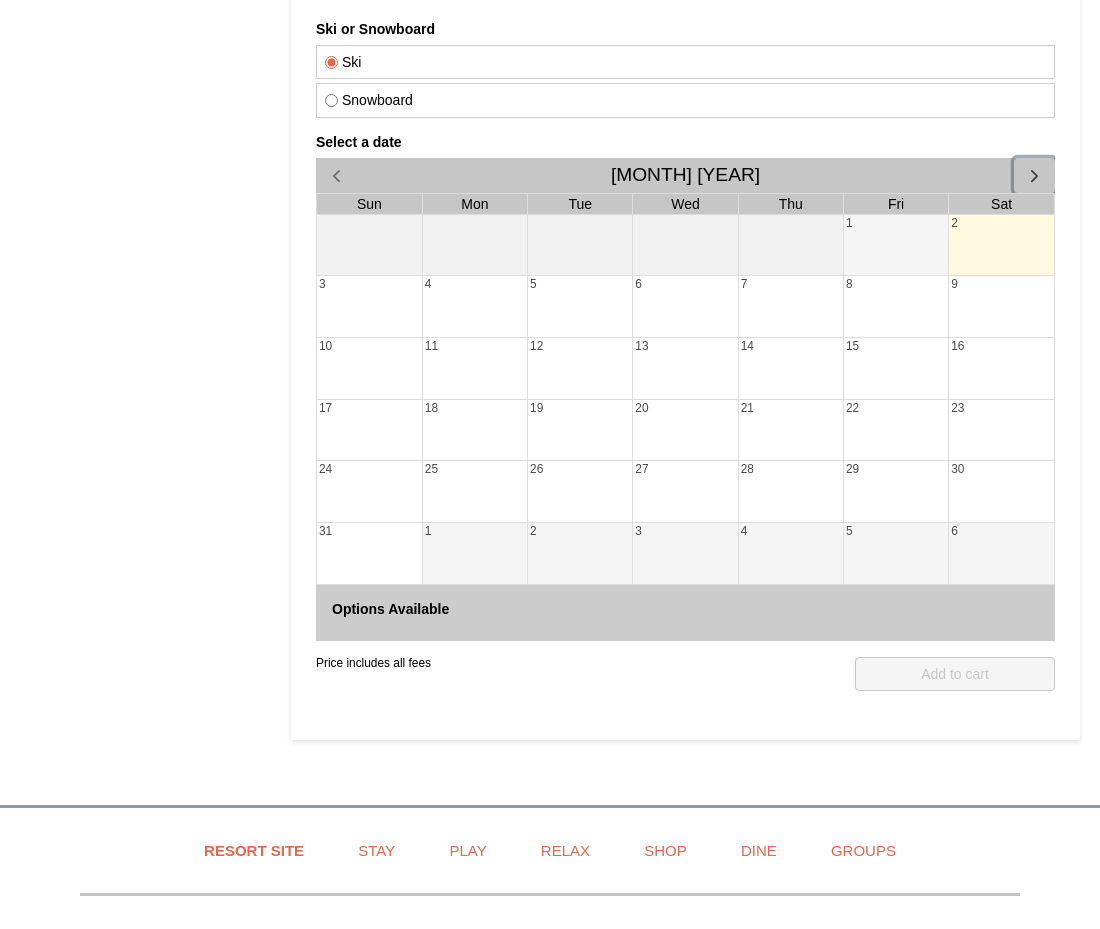click at bounding box center (1033, 175) 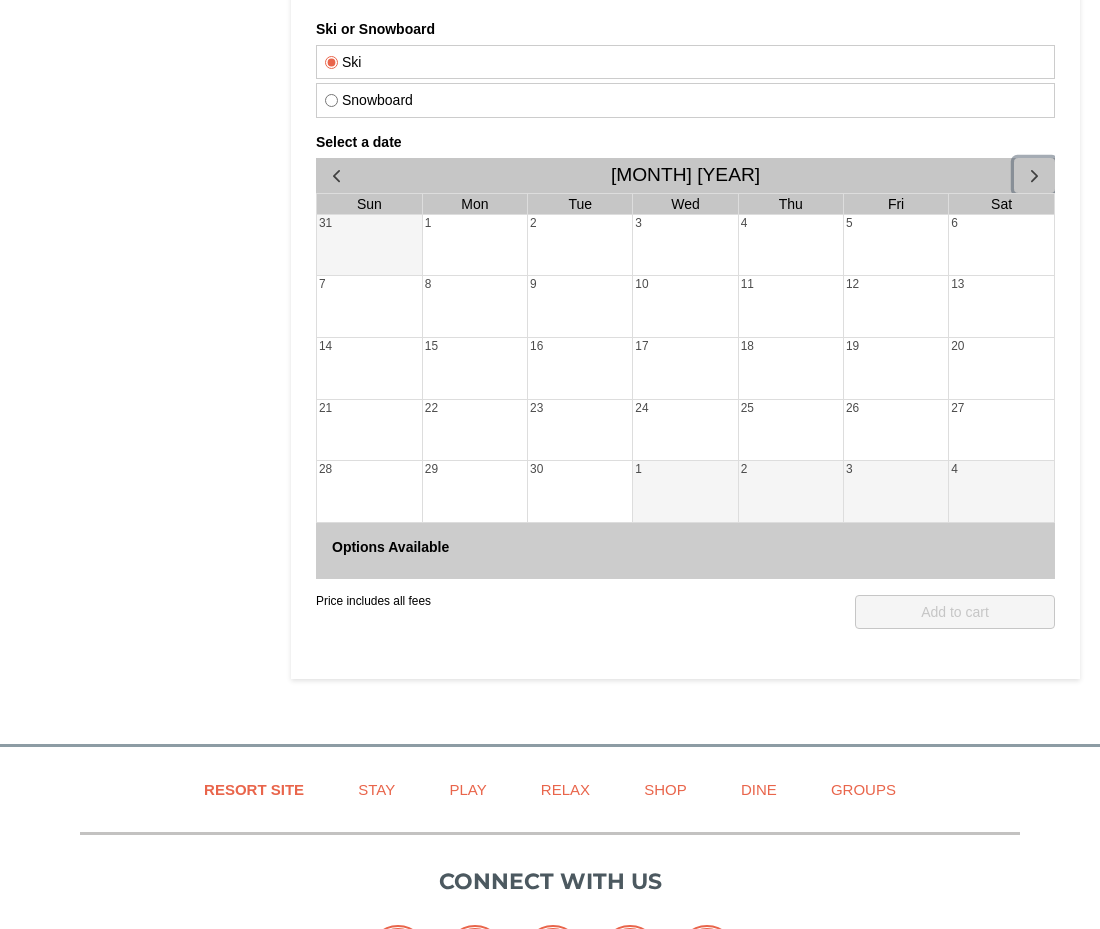 click at bounding box center (1033, 175) 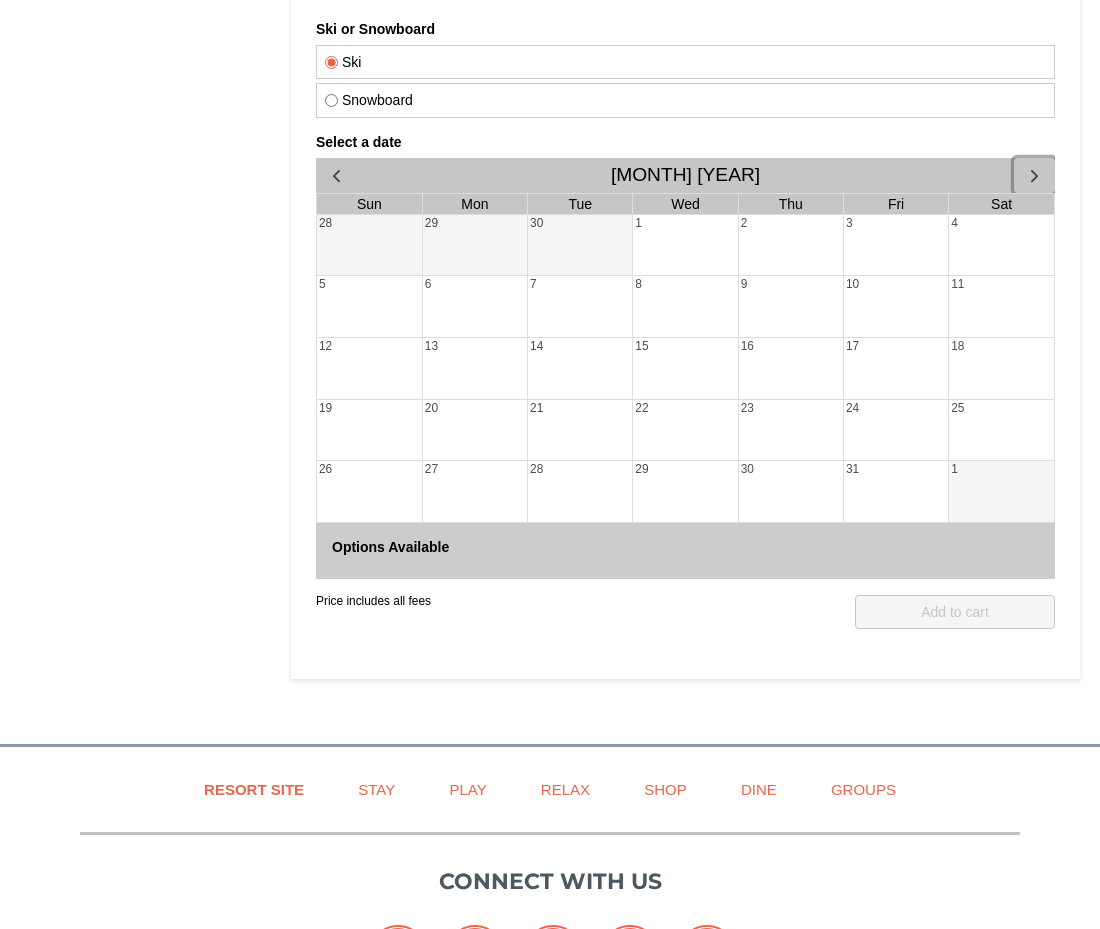 click at bounding box center (1033, 175) 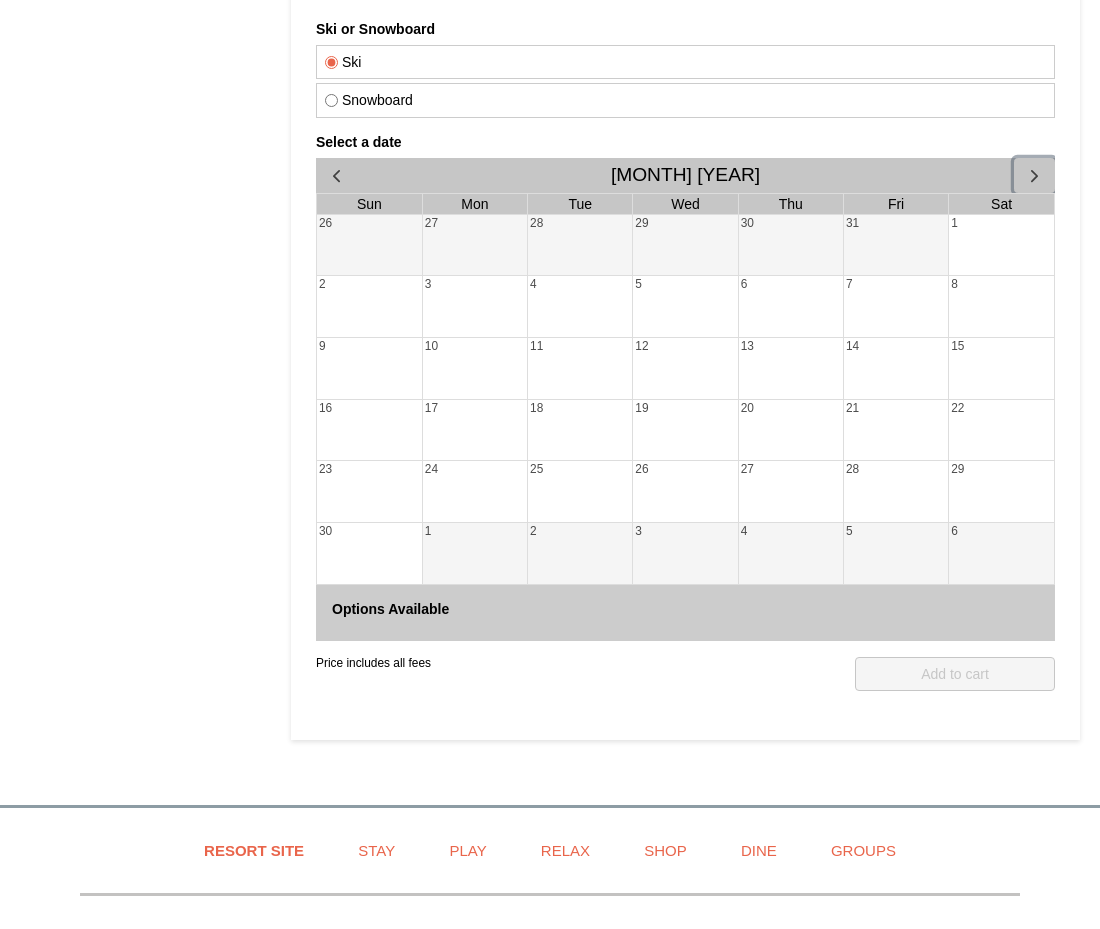 click at bounding box center [1033, 175] 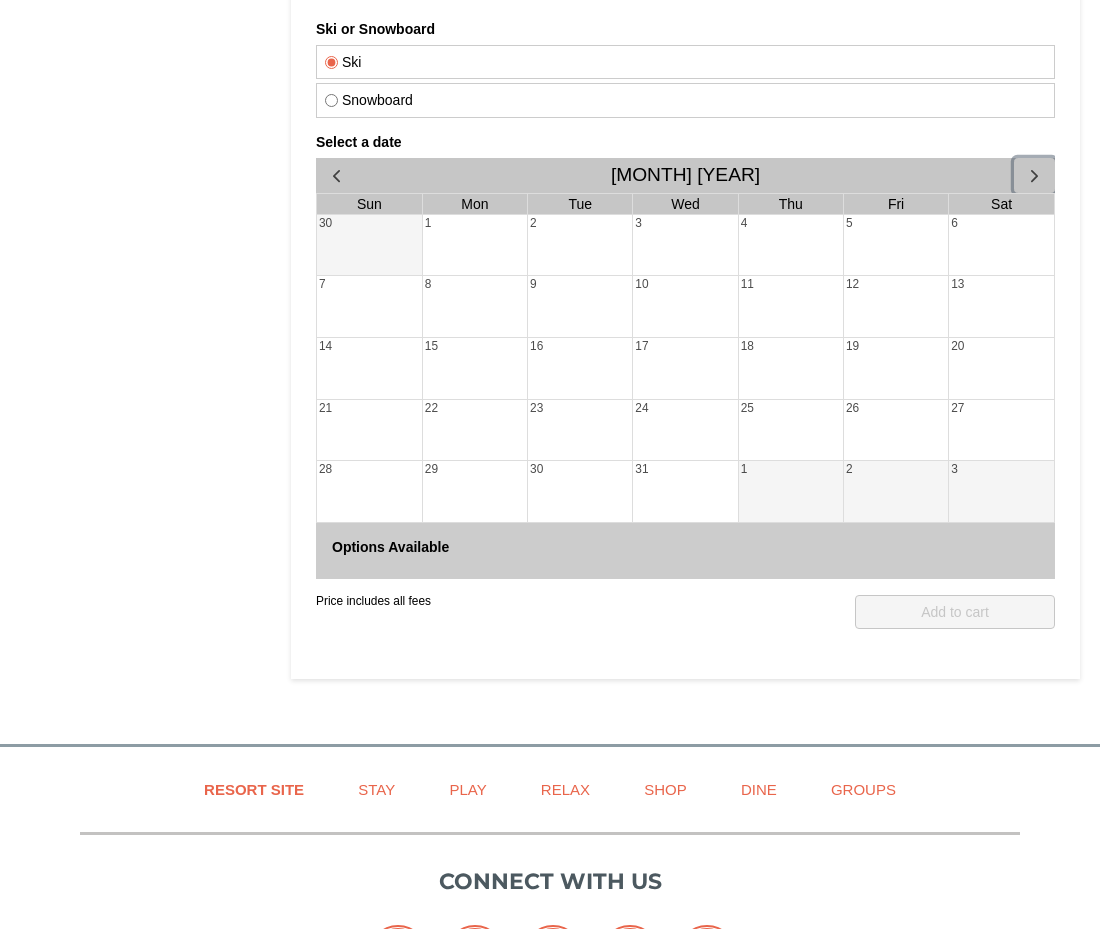 click at bounding box center (1033, 175) 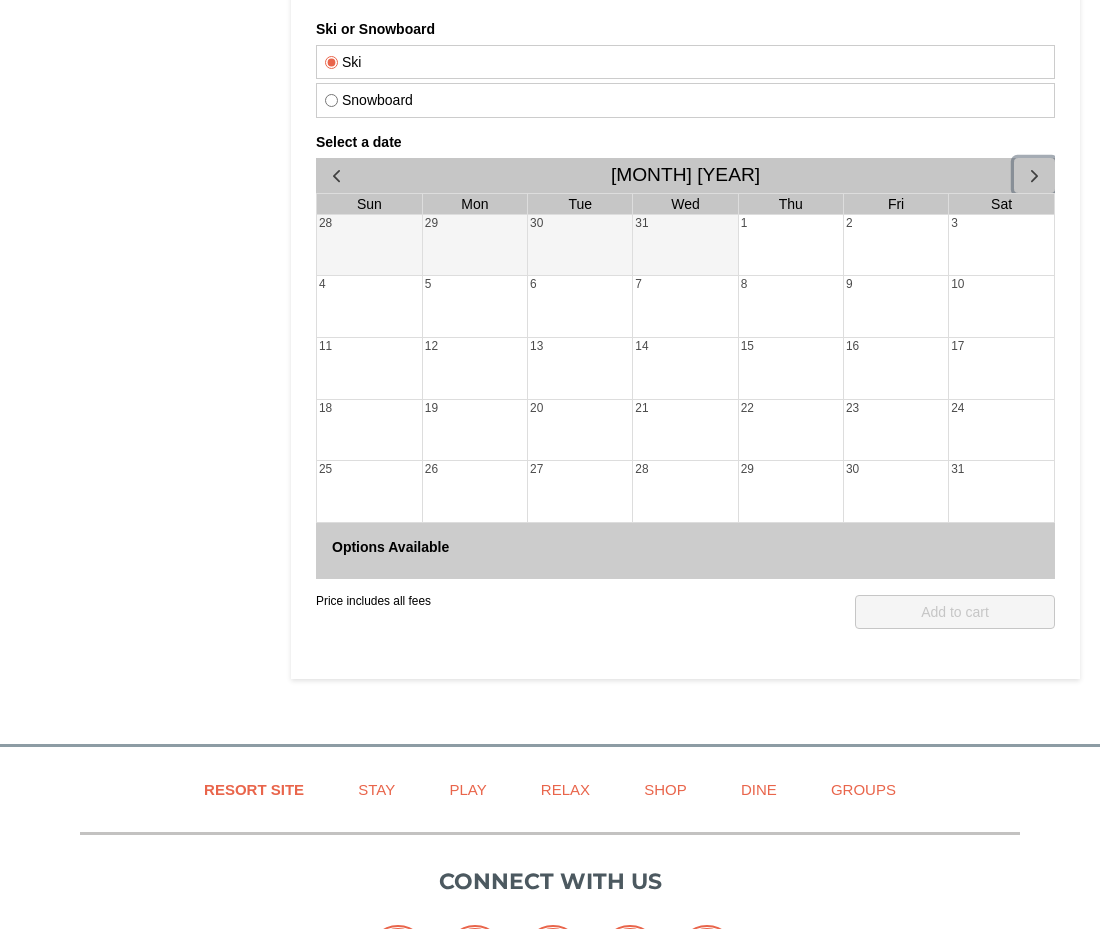 click at bounding box center (1033, 175) 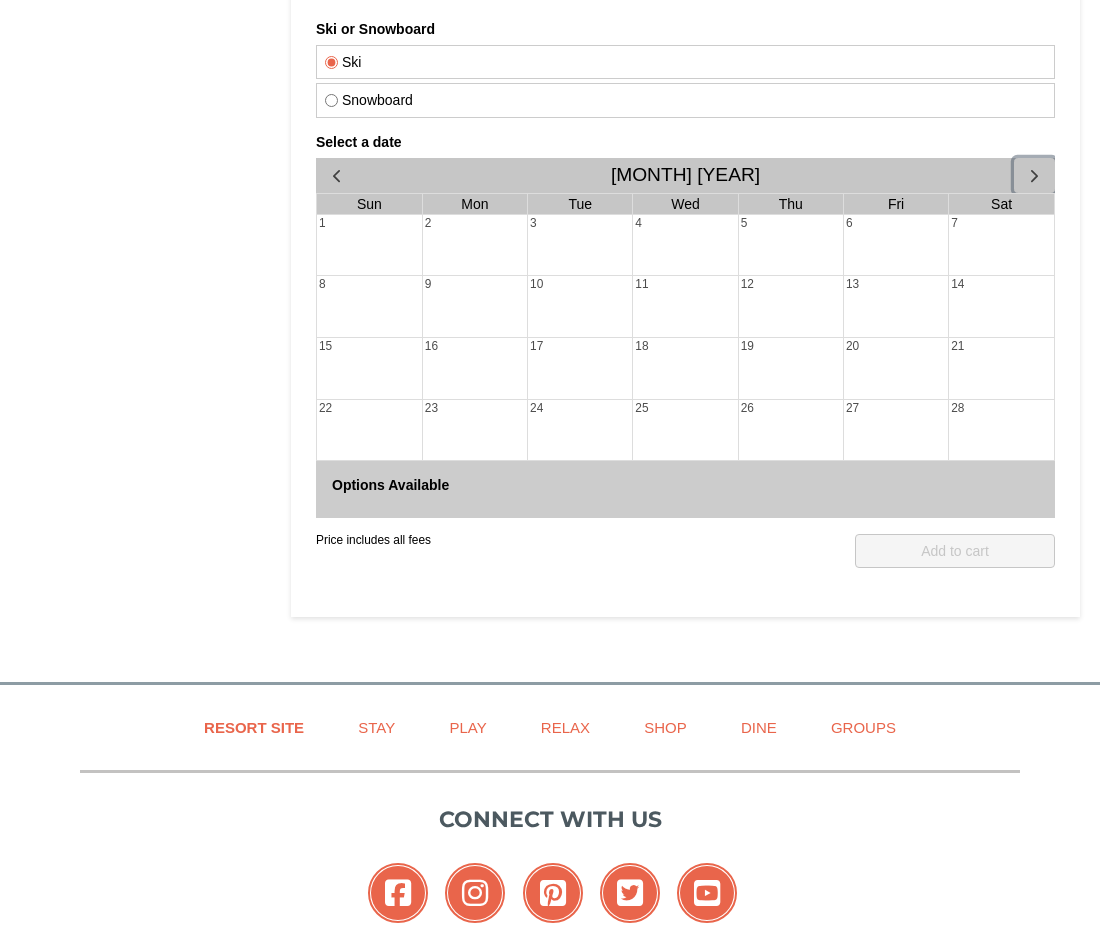 click on "14" at bounding box center (1000, 306) 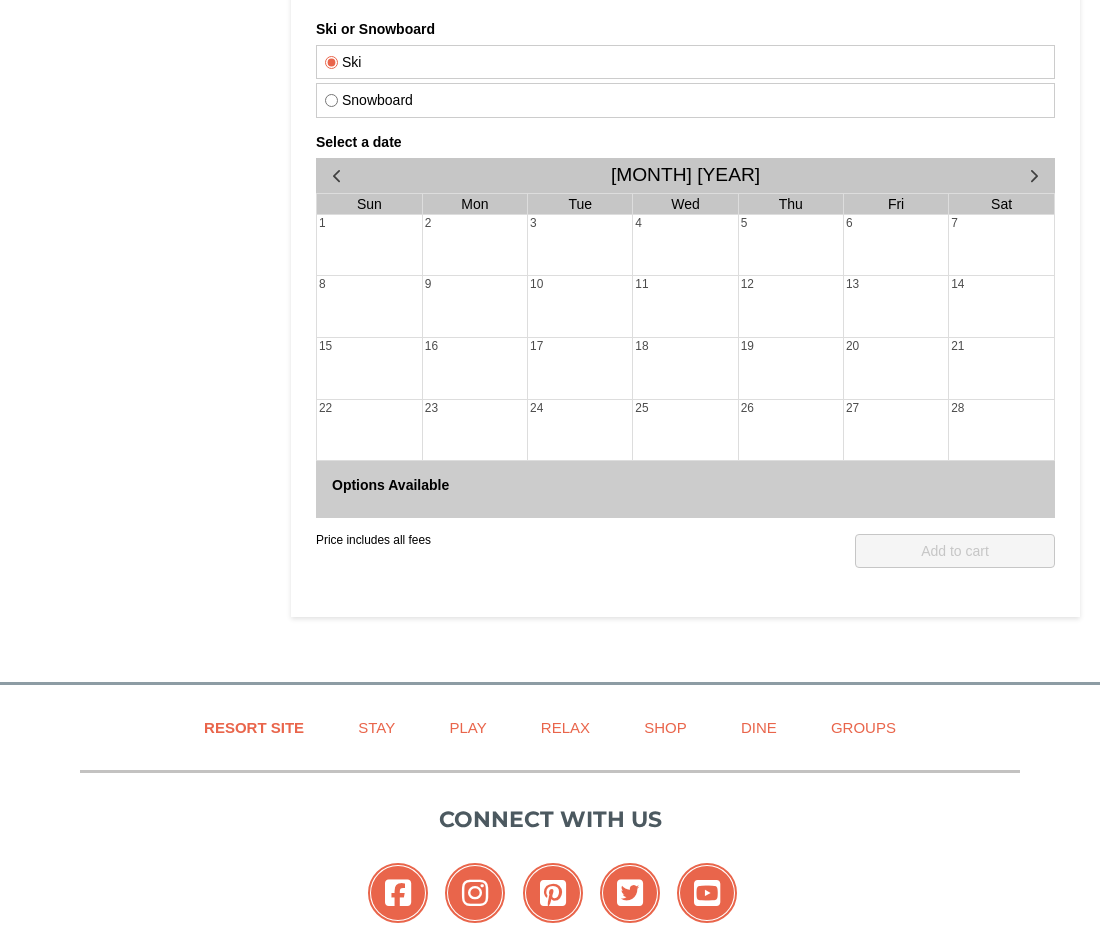 click on "Snowboard" at bounding box center (684, 100) 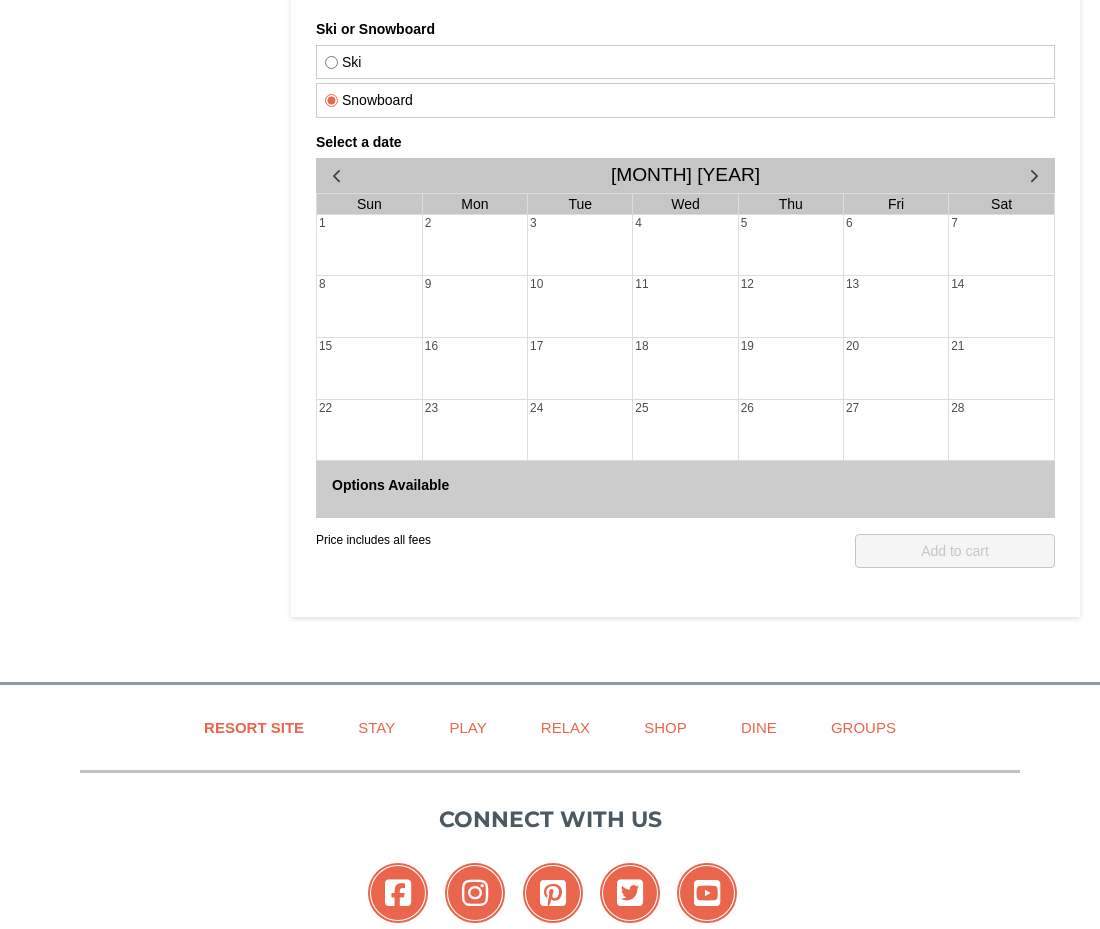 click on "Lodging
Arrival Please format dates MM/DD/YYYY Please format dates MM/DD/YYYY
[MM]/[DD]/[YYYY]
Departure Please format dates MM/DD/YYYY Please format dates MM/DD/YYYY
[MM]/[DD]/[YYYY]
Adults Please format dates MM/DD/YYYY
2
Children Please format dates MM/DD/YYYY
0
Search
Search" at bounding box center [550, 29] 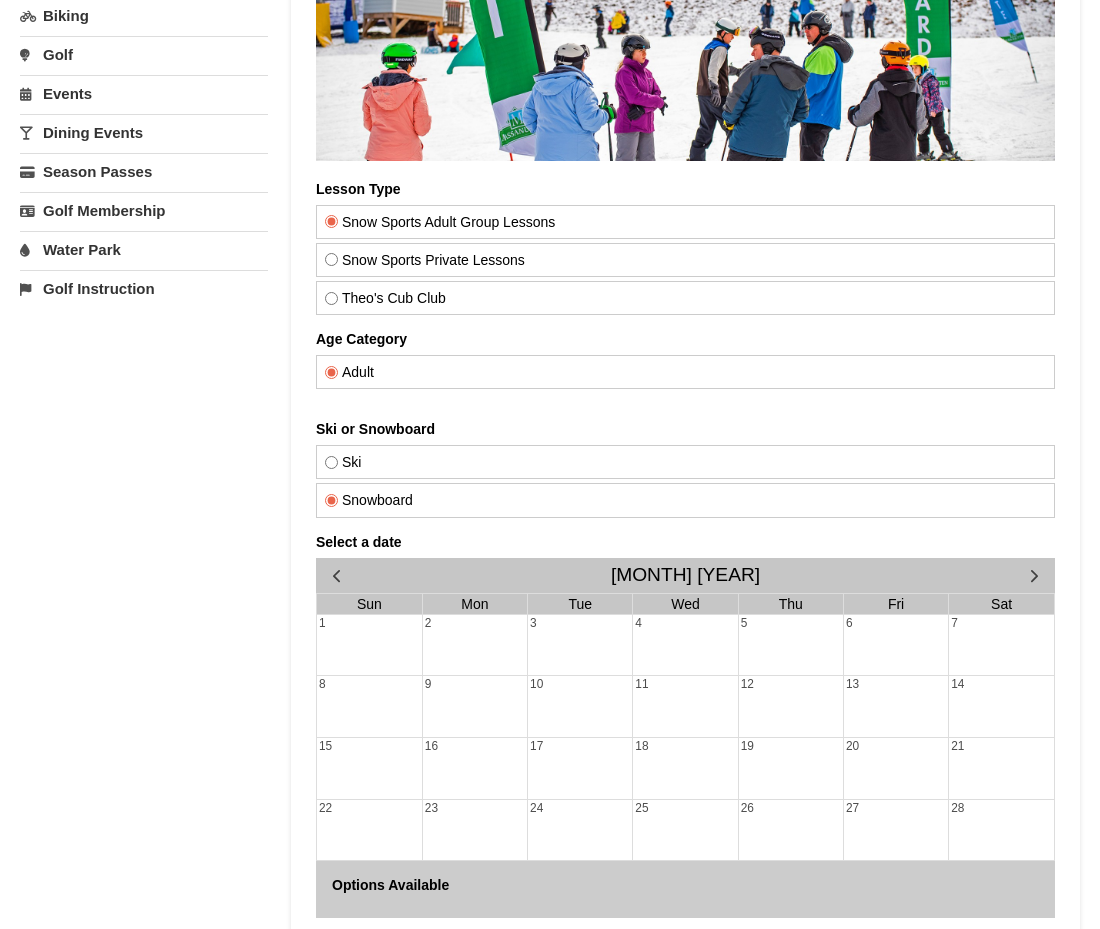 scroll, scrollTop: 253, scrollLeft: 0, axis: vertical 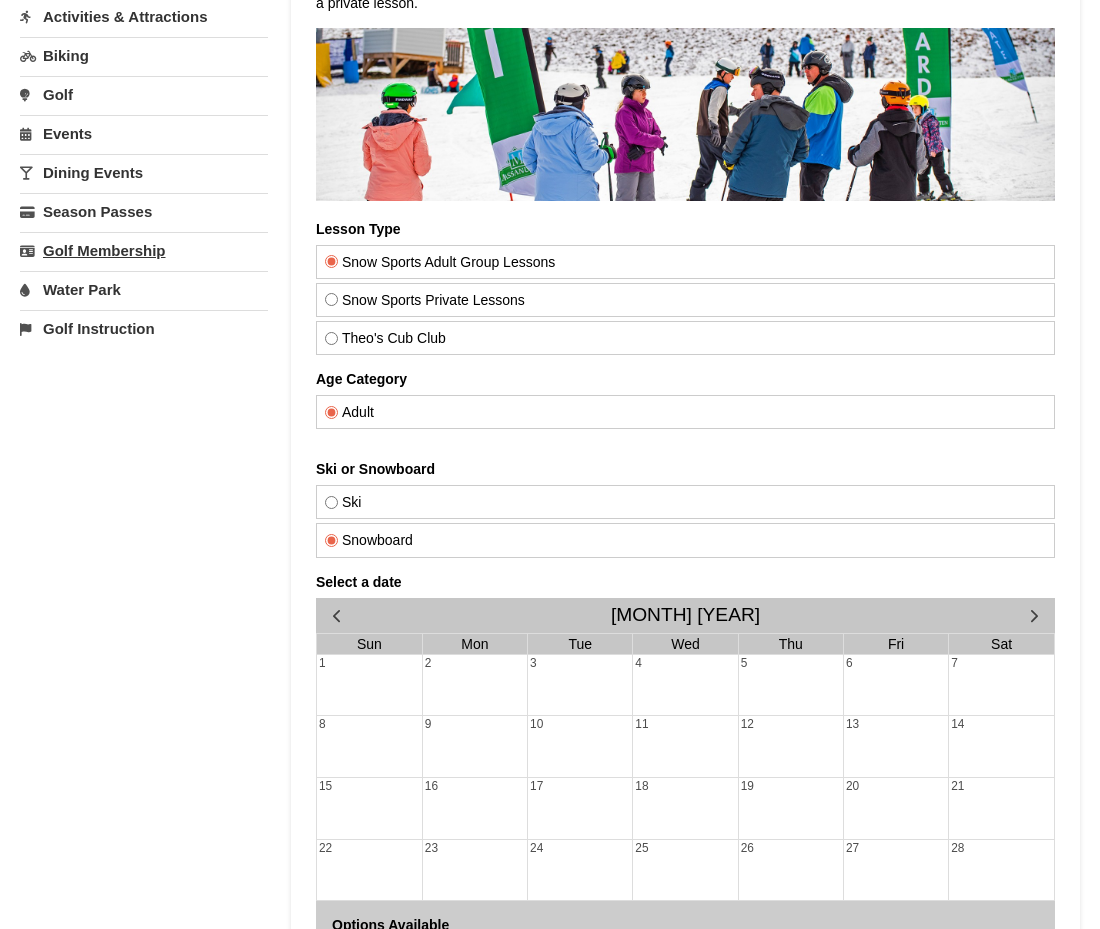 click on "Golf Membership" at bounding box center (144, 250) 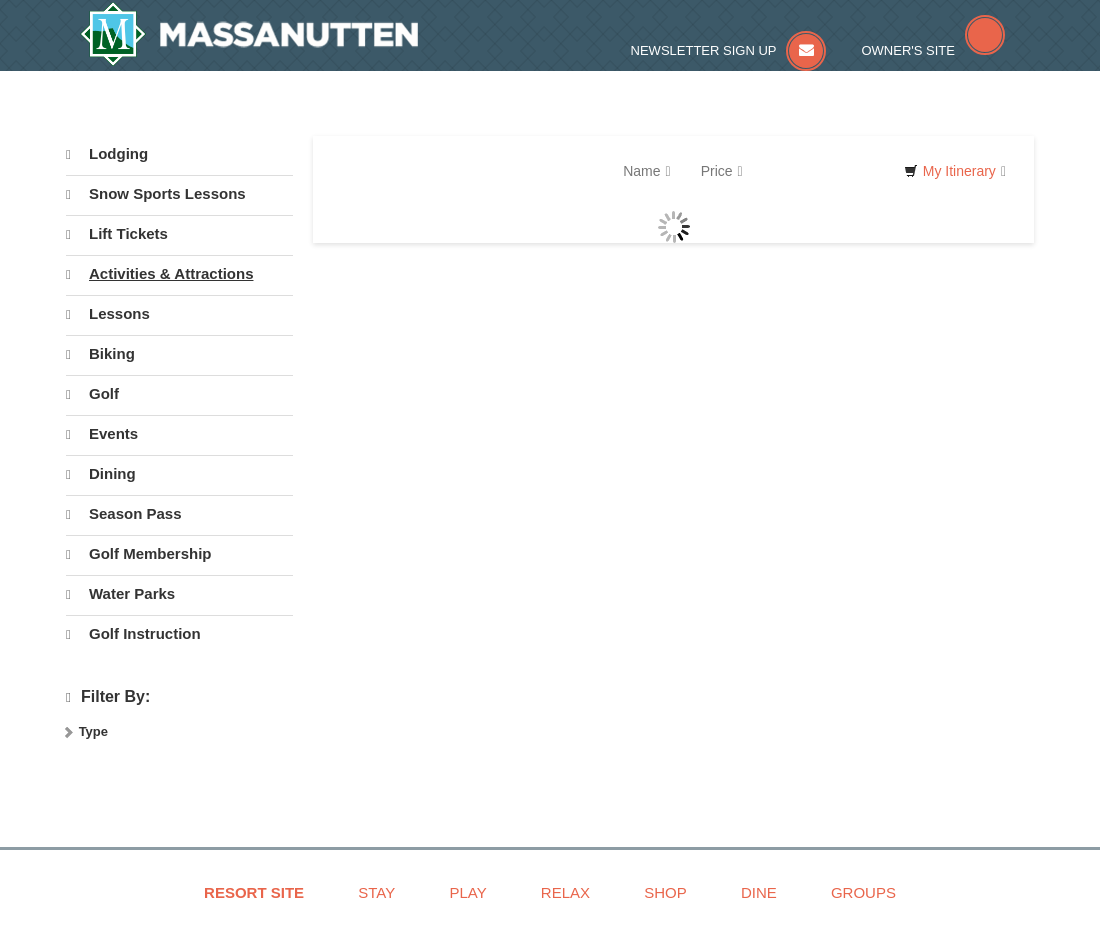 scroll, scrollTop: 0, scrollLeft: 0, axis: both 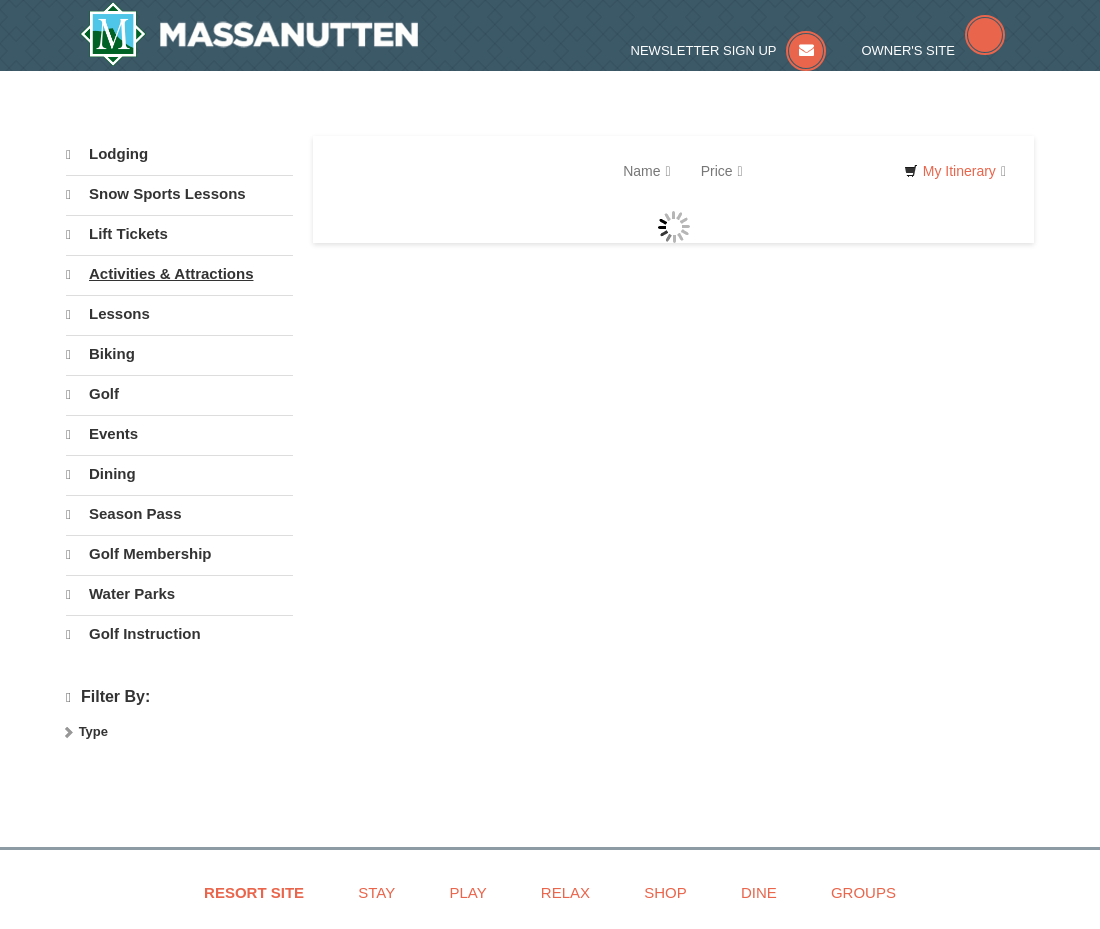 select on "8" 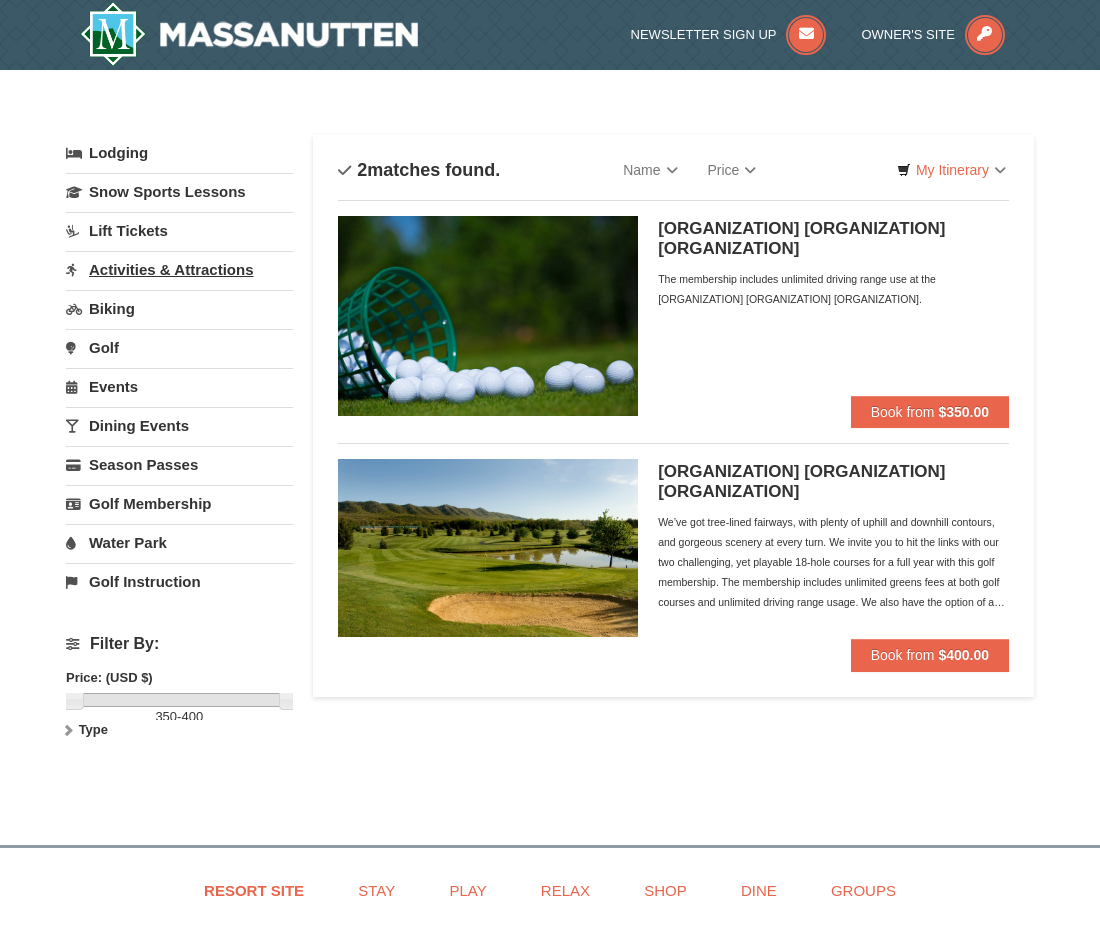 scroll, scrollTop: 0, scrollLeft: 0, axis: both 